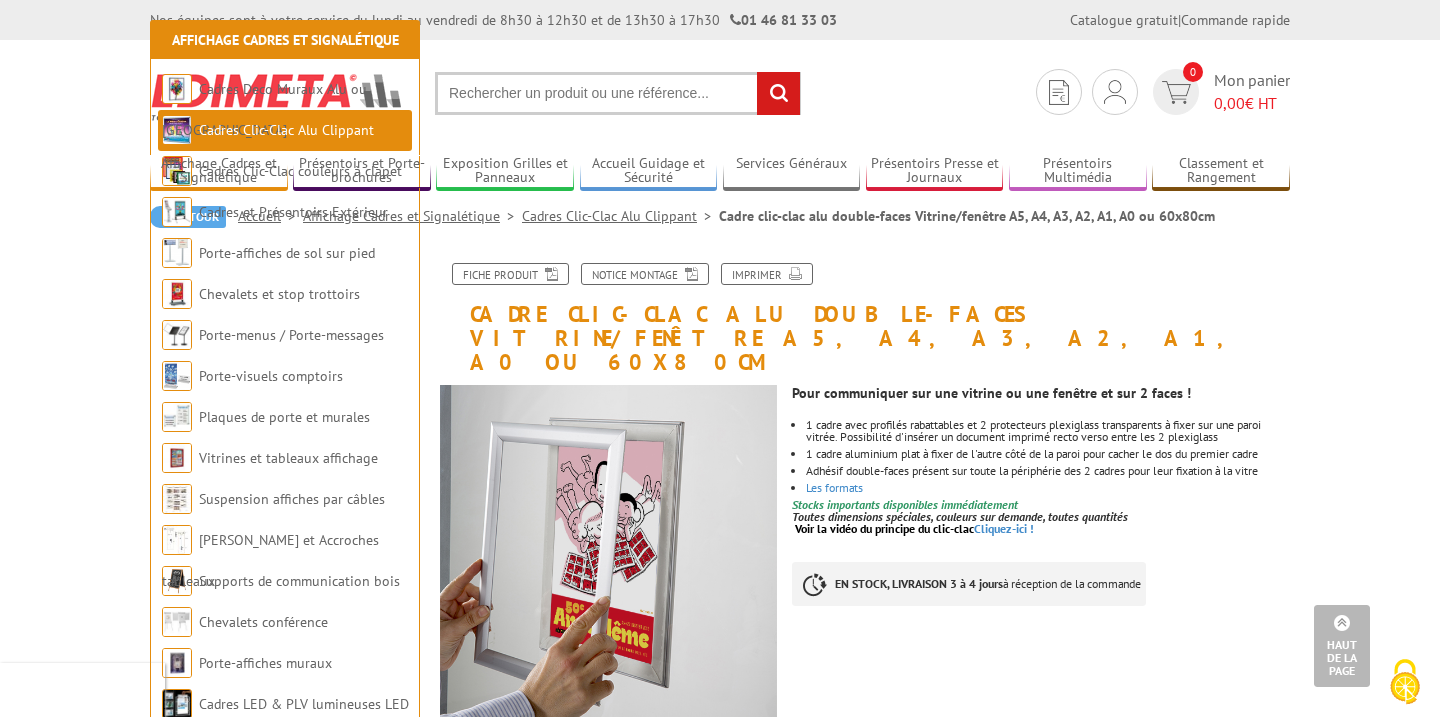 scroll, scrollTop: 1377, scrollLeft: 0, axis: vertical 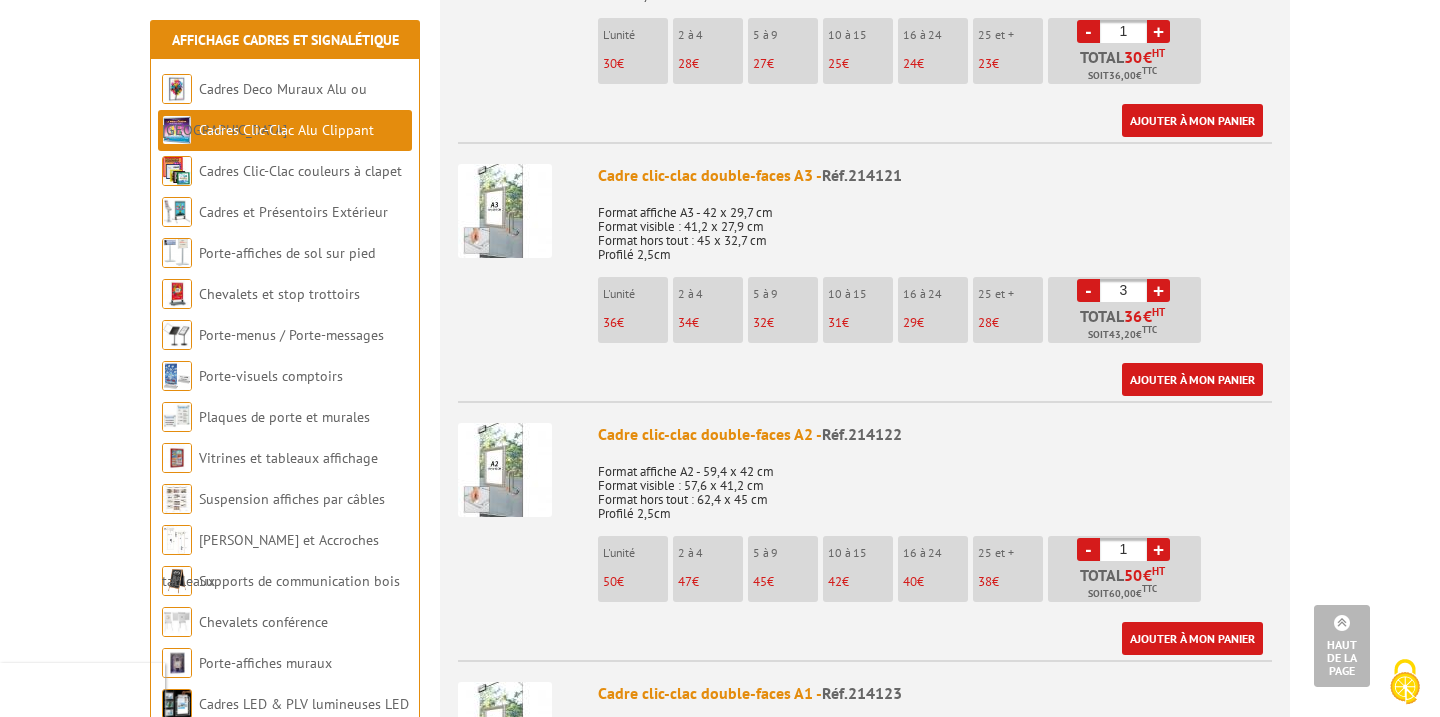 click on "+" at bounding box center [1158, 290] 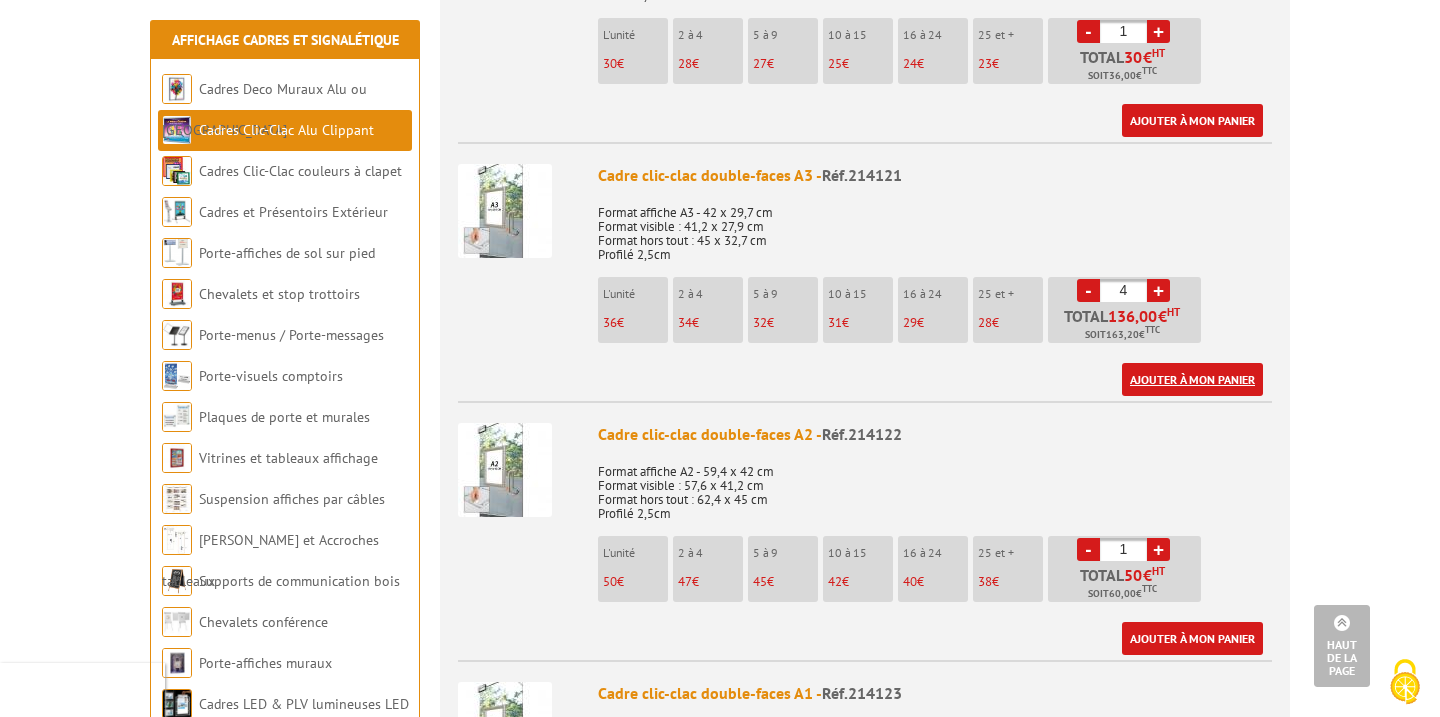 click on "Ajouter à mon panier" at bounding box center [1192, 379] 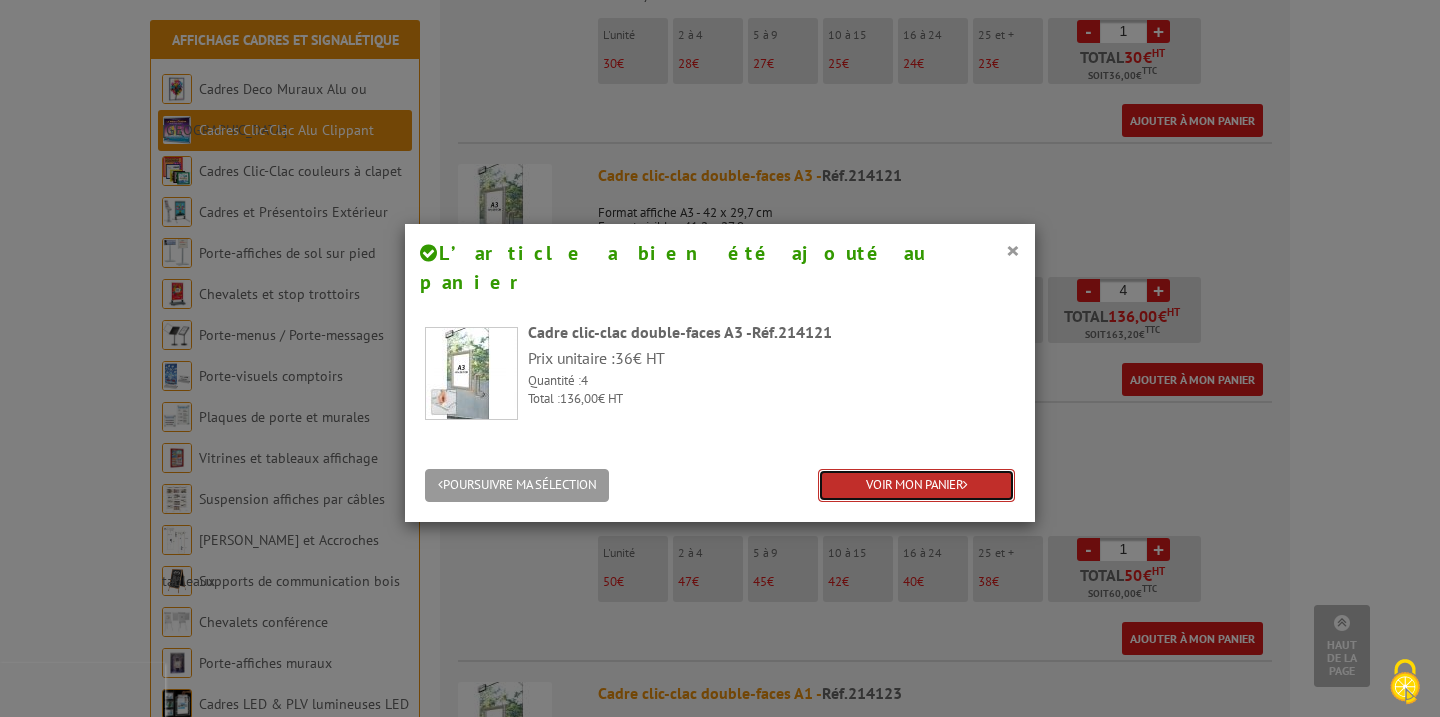 click on "VOIR MON PANIER" at bounding box center (916, 485) 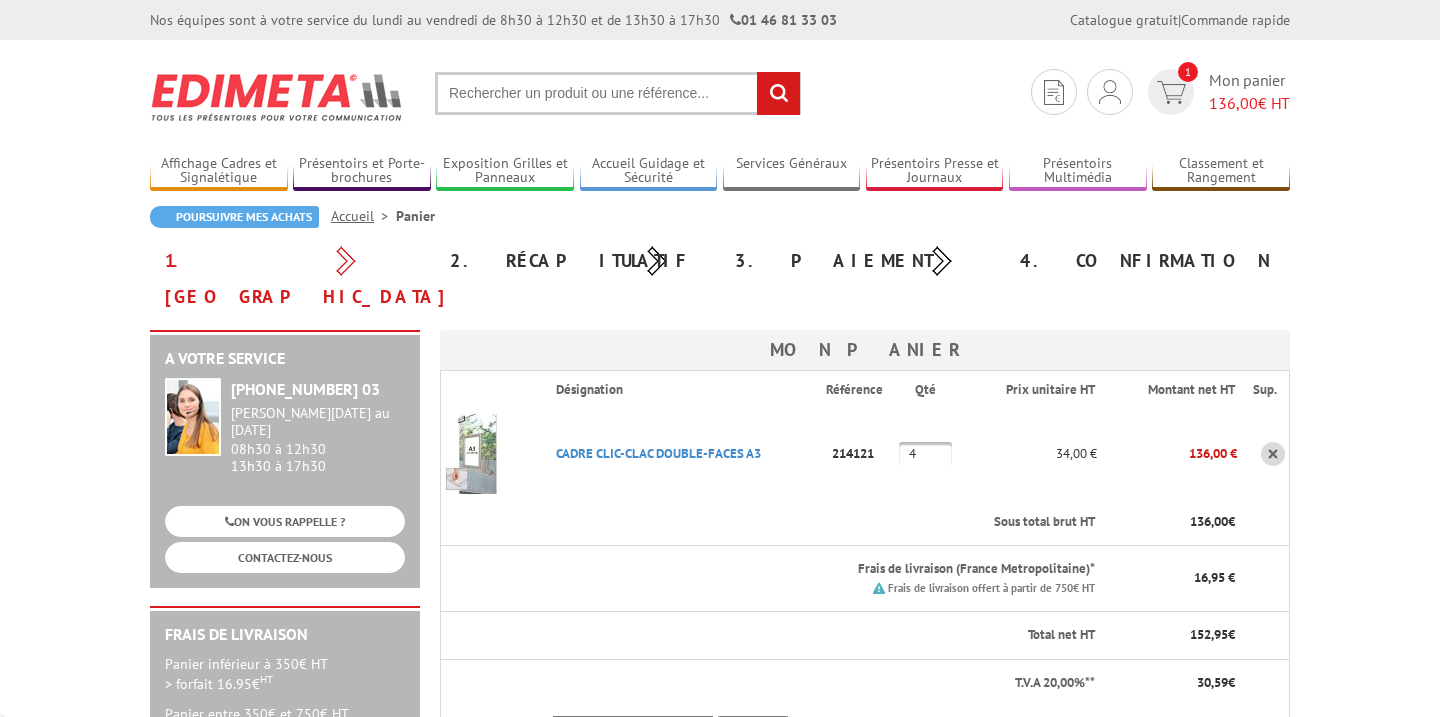 scroll, scrollTop: 0, scrollLeft: 0, axis: both 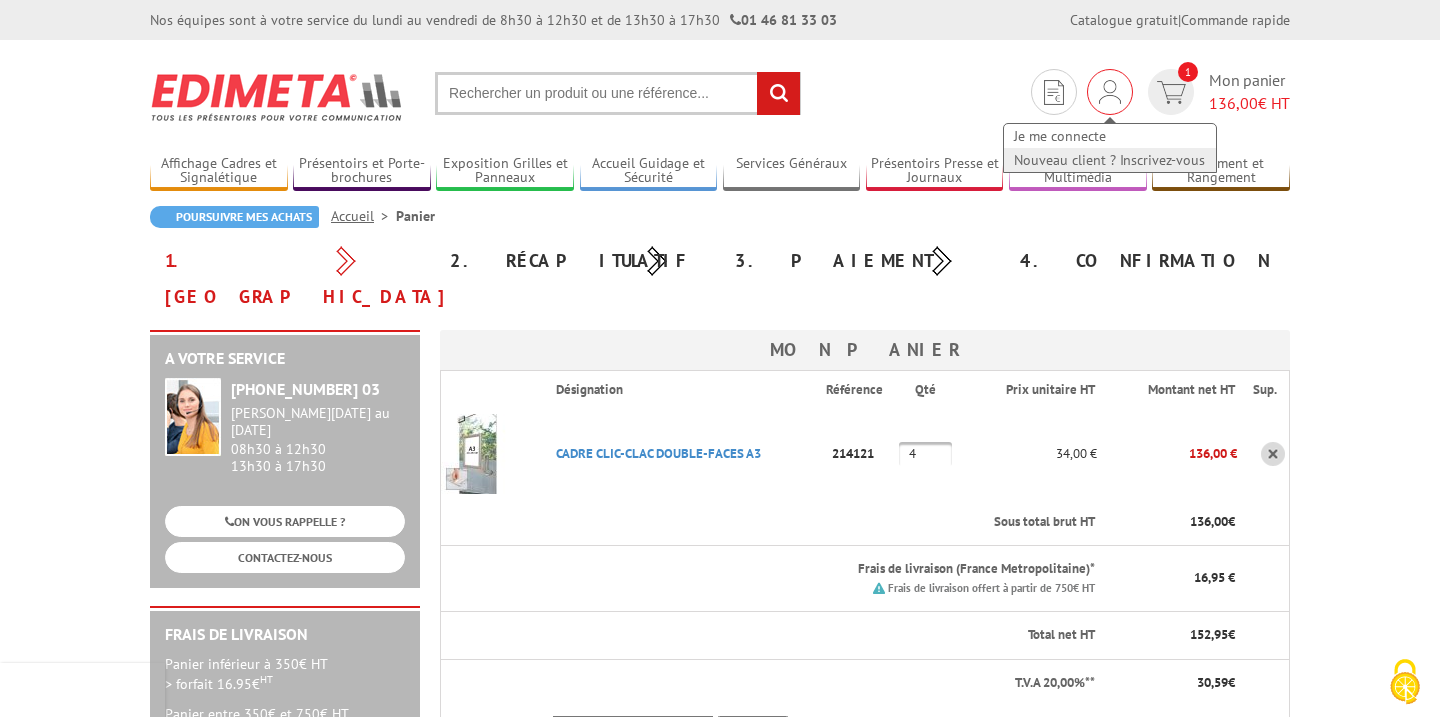 click on "Nouveau client ? Inscrivez-vous" at bounding box center (1110, 160) 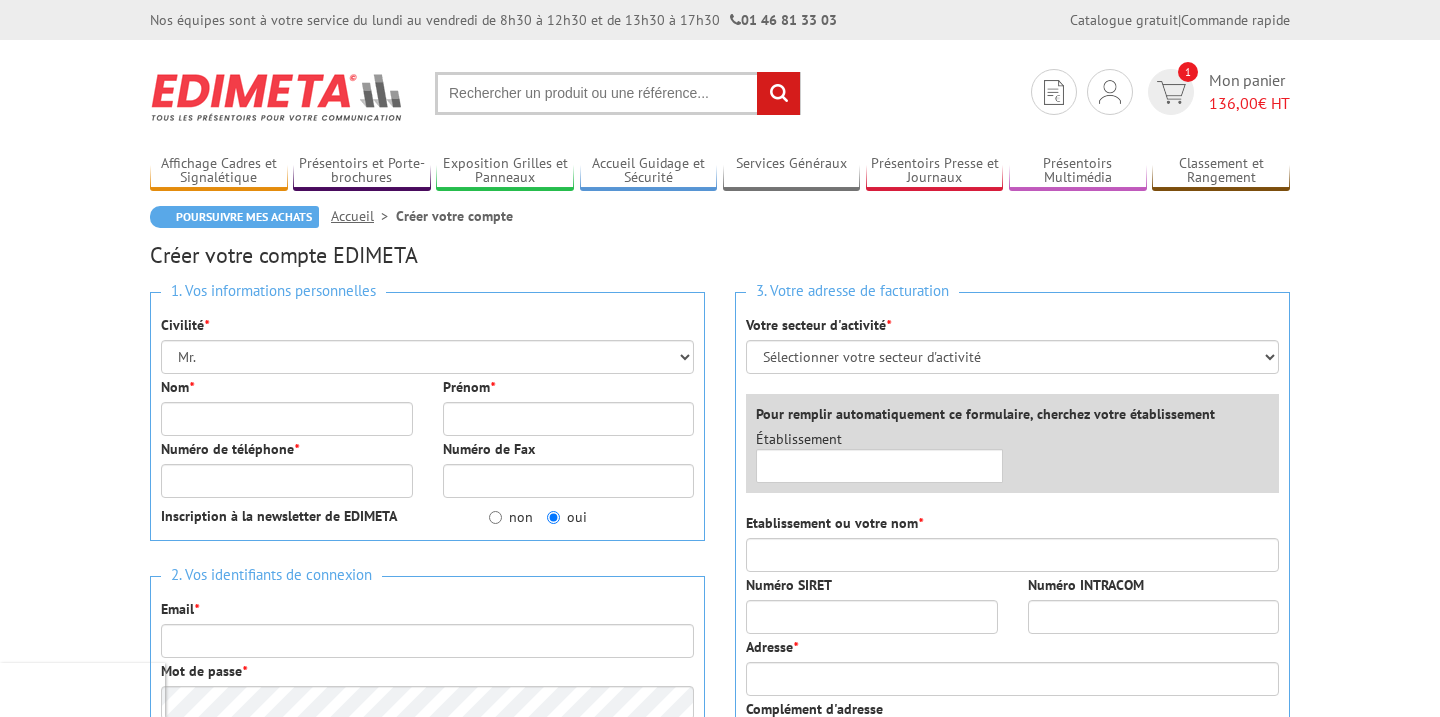 scroll, scrollTop: 0, scrollLeft: 0, axis: both 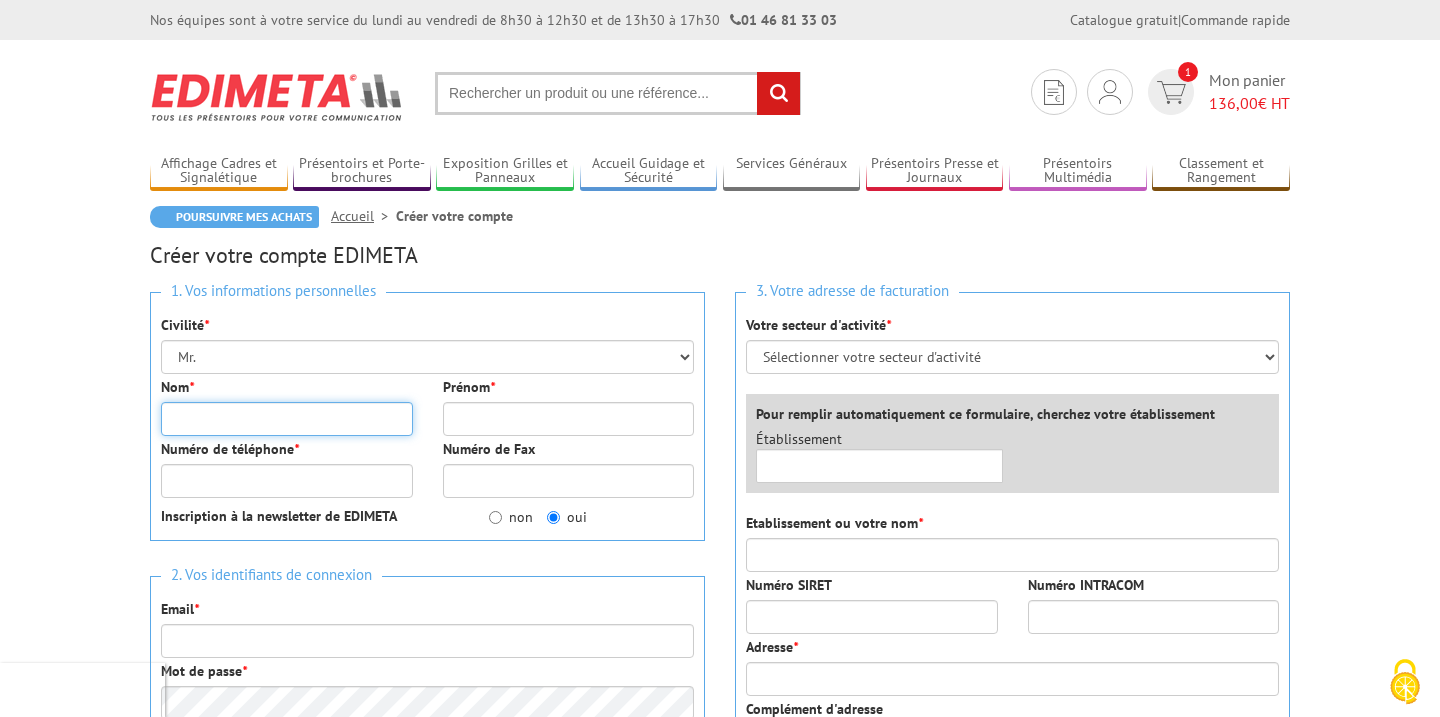 click on "Nom  *" at bounding box center [287, 419] 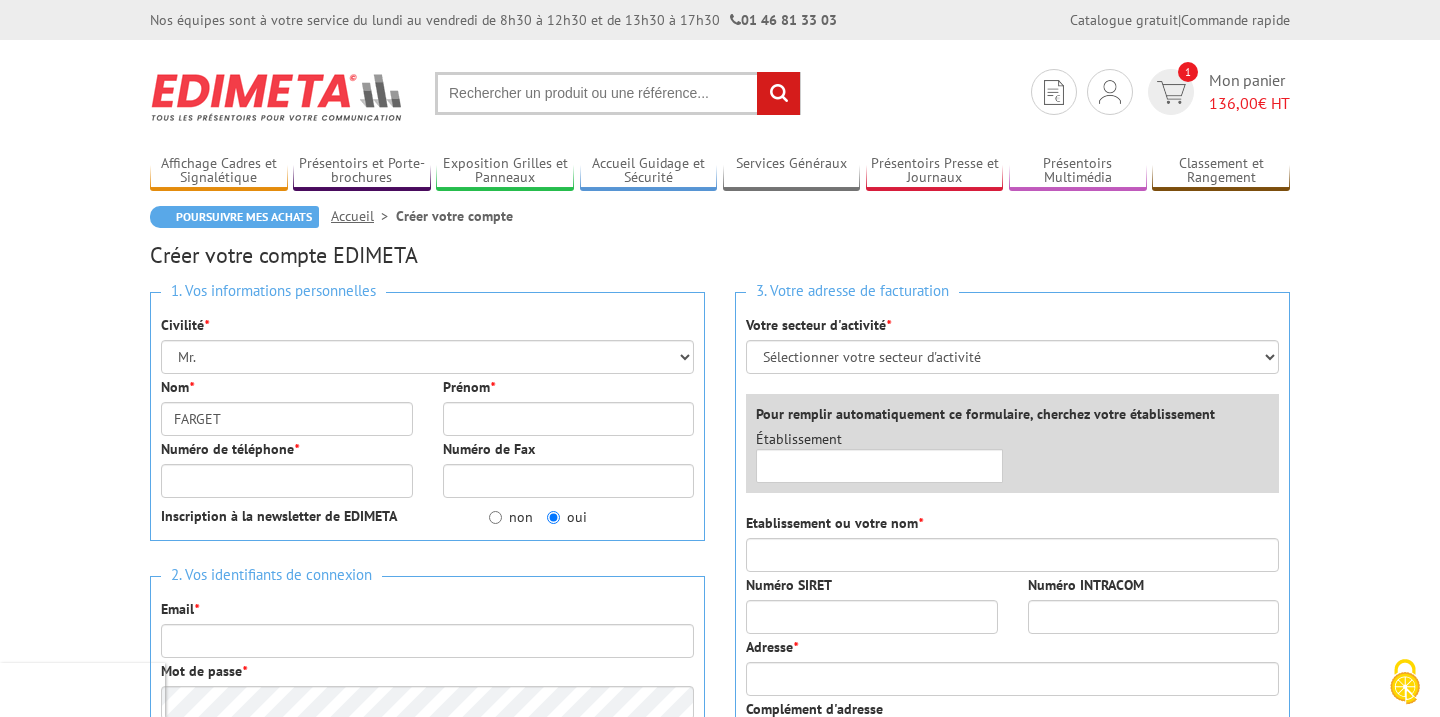 type on "[PERSON_NAME]" 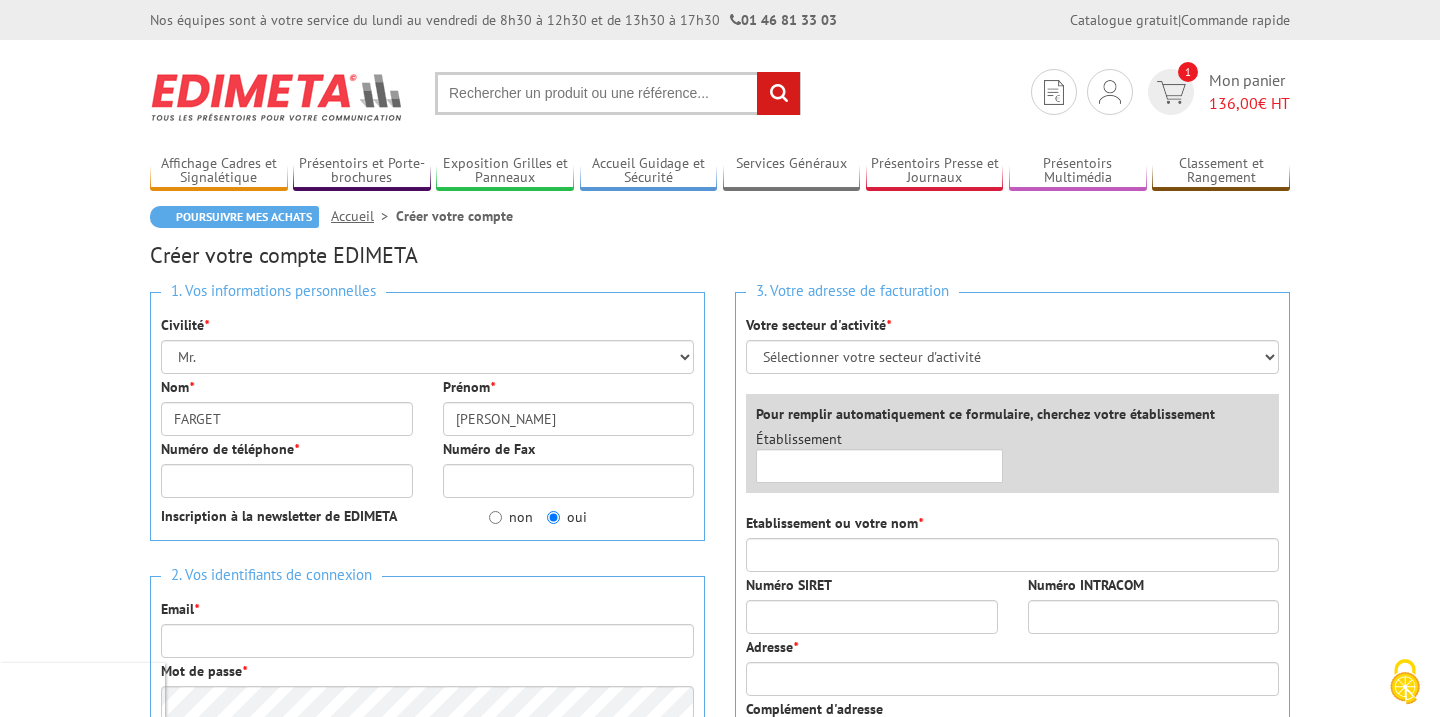 type on "0686585344" 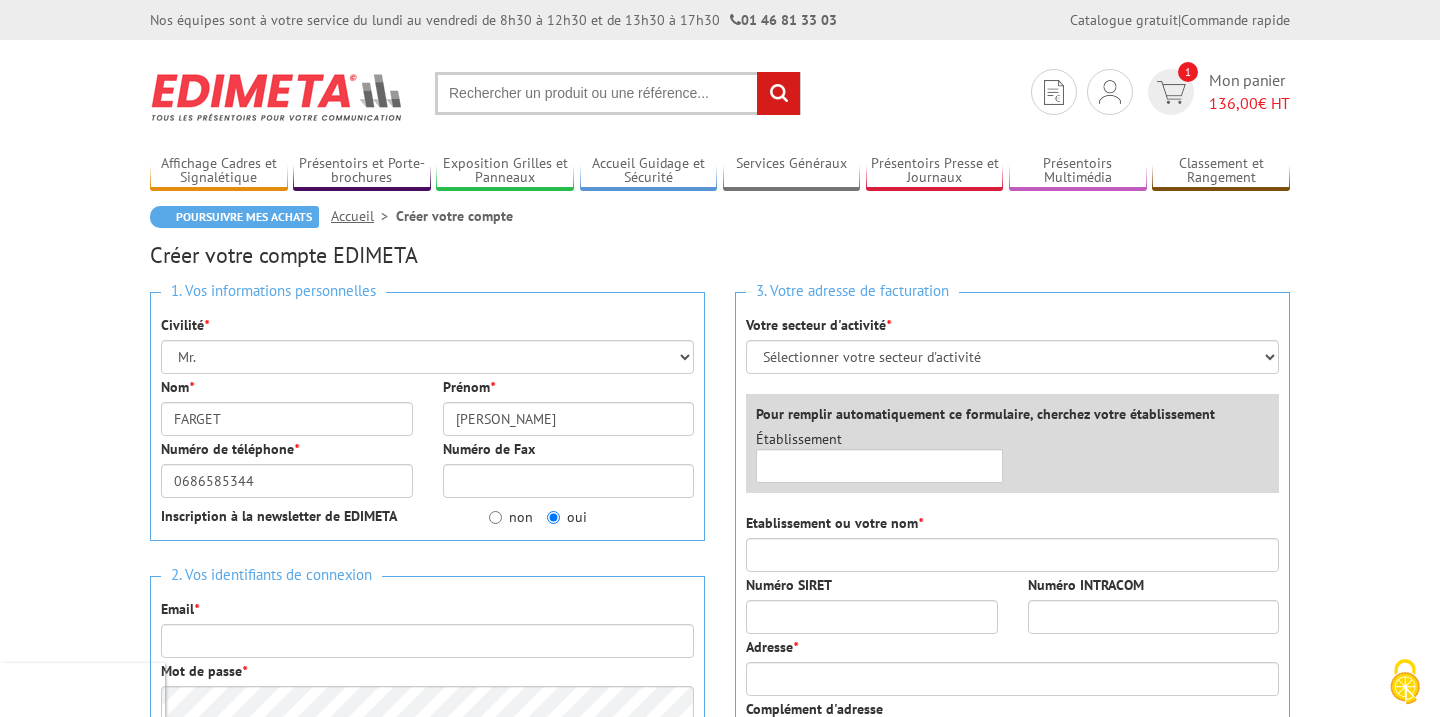 type on "[EMAIL_ADDRESS][DOMAIN_NAME]" 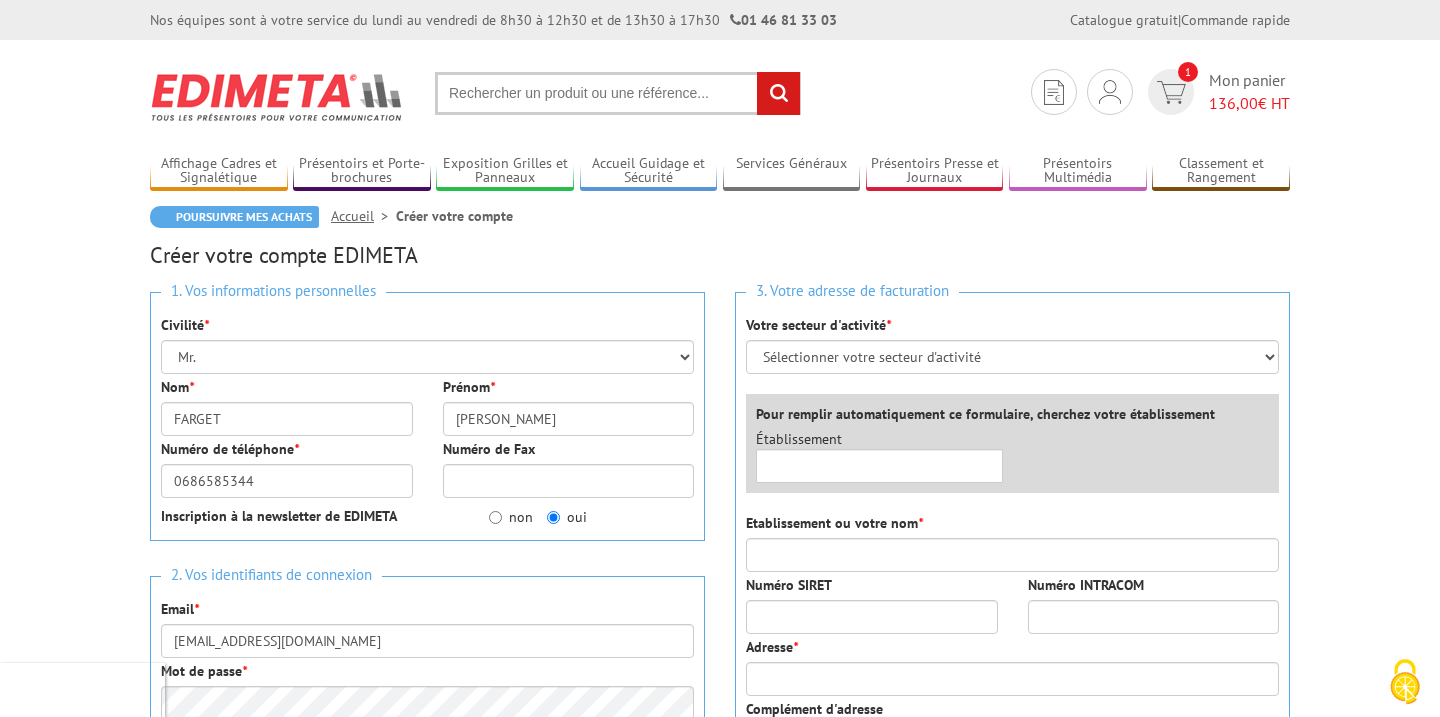 type on "CLIMB UP DIJON" 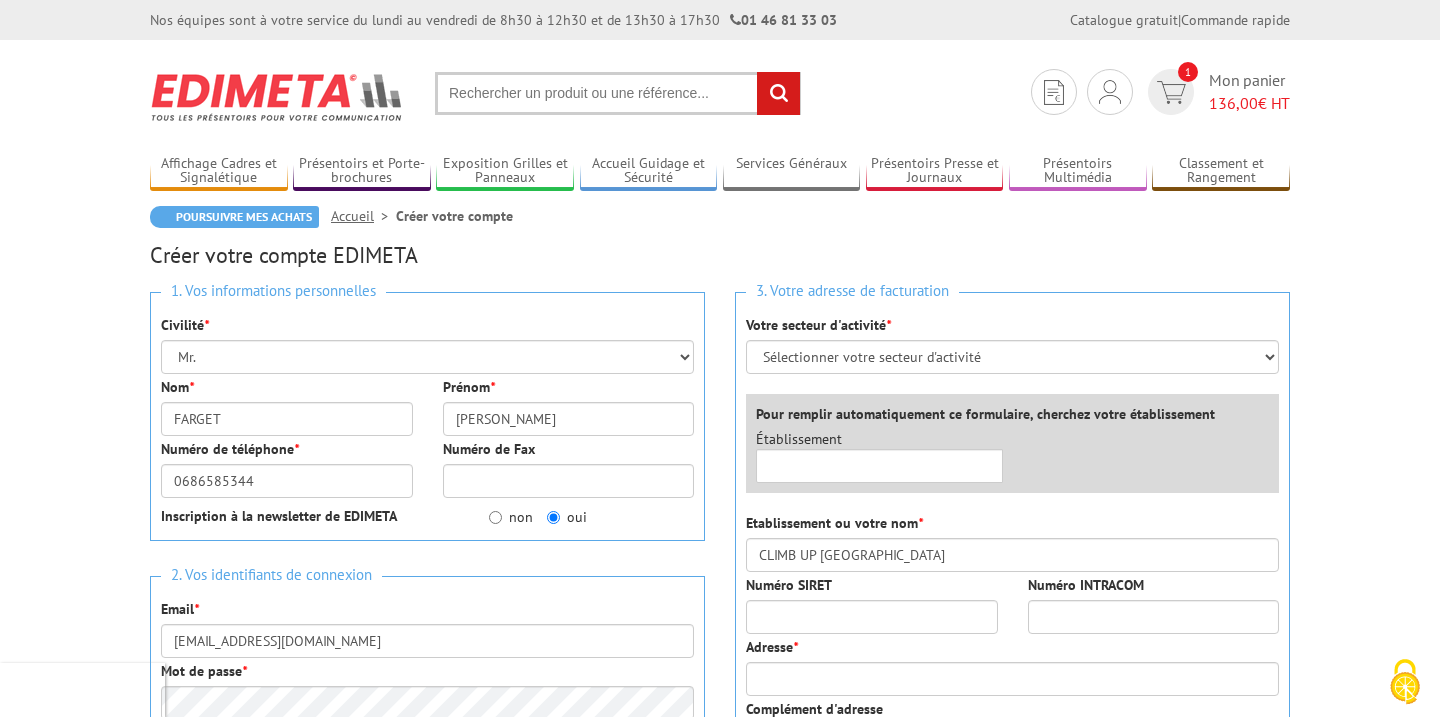 type on "14 Impasse Boirac" 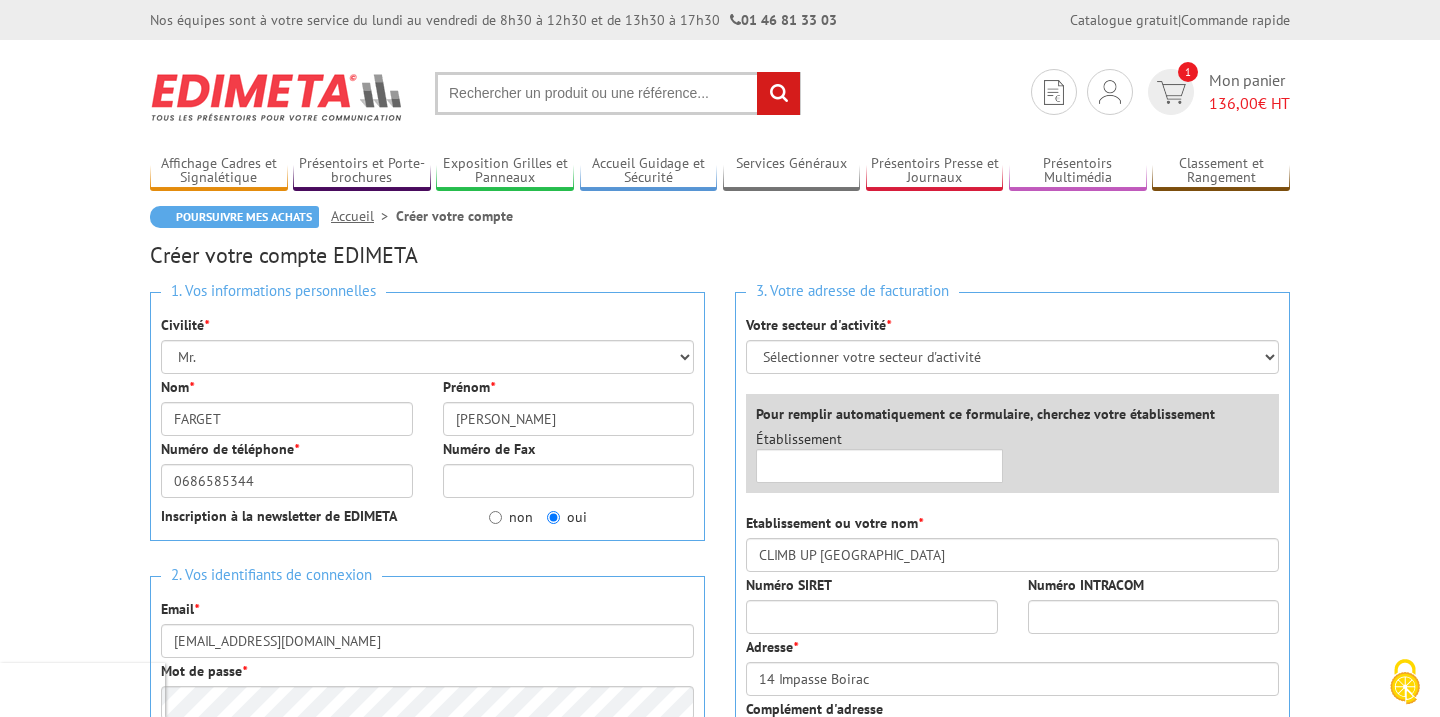 type on "CLIMB UP DIJON" 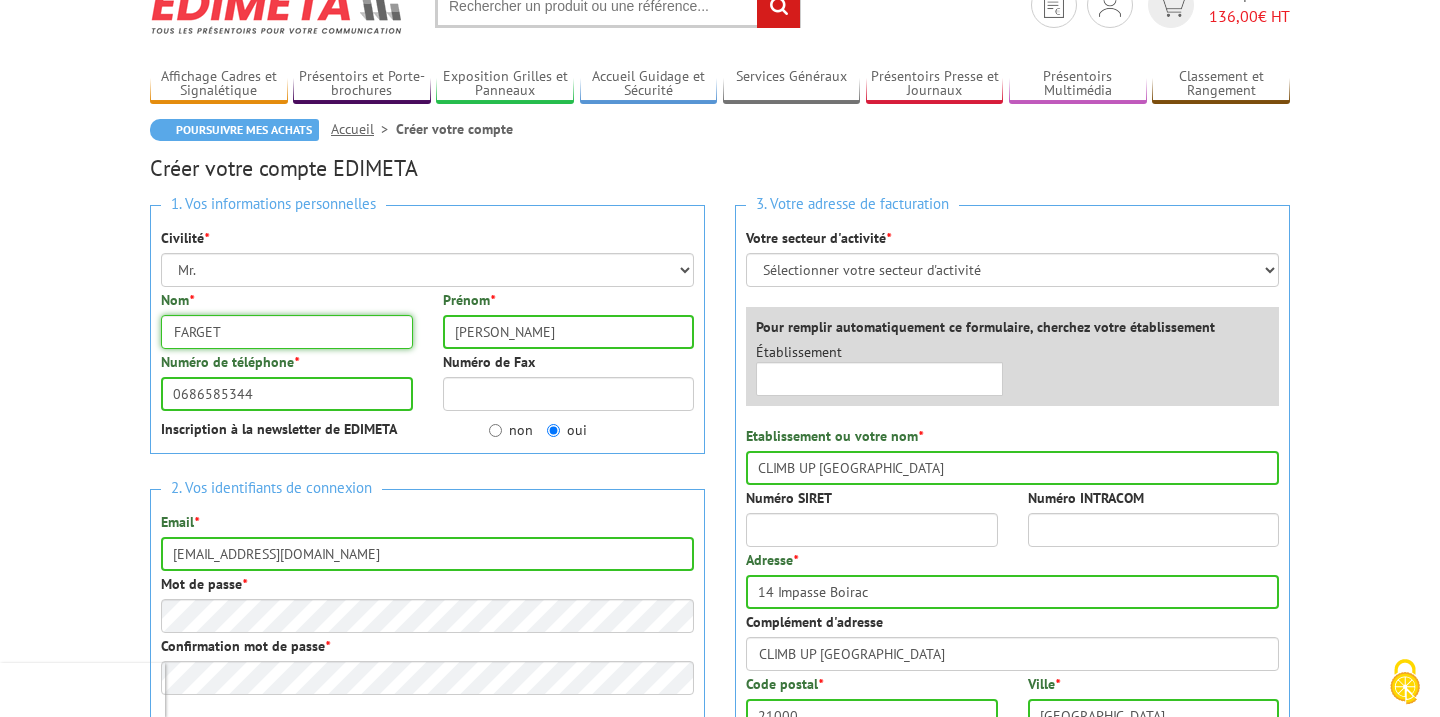 scroll, scrollTop: 92, scrollLeft: 0, axis: vertical 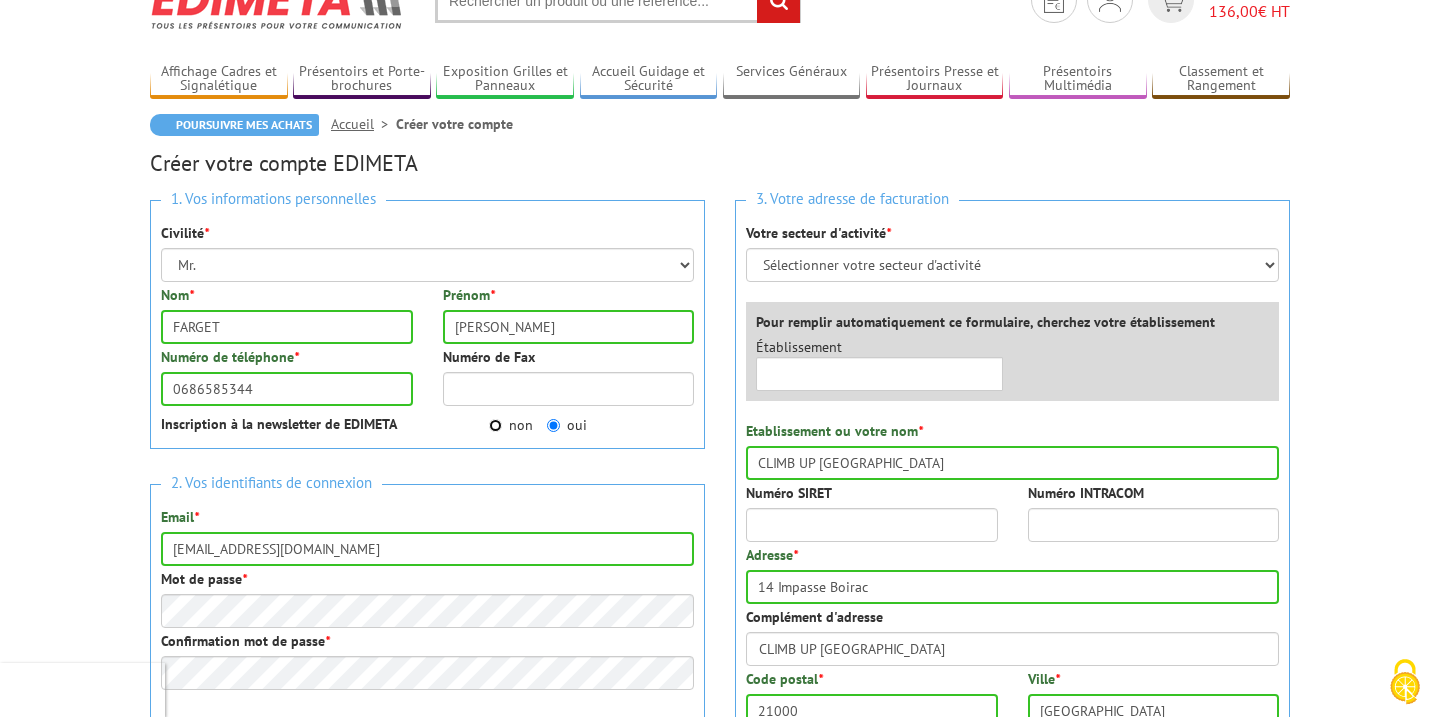 click on "non" at bounding box center [495, 425] 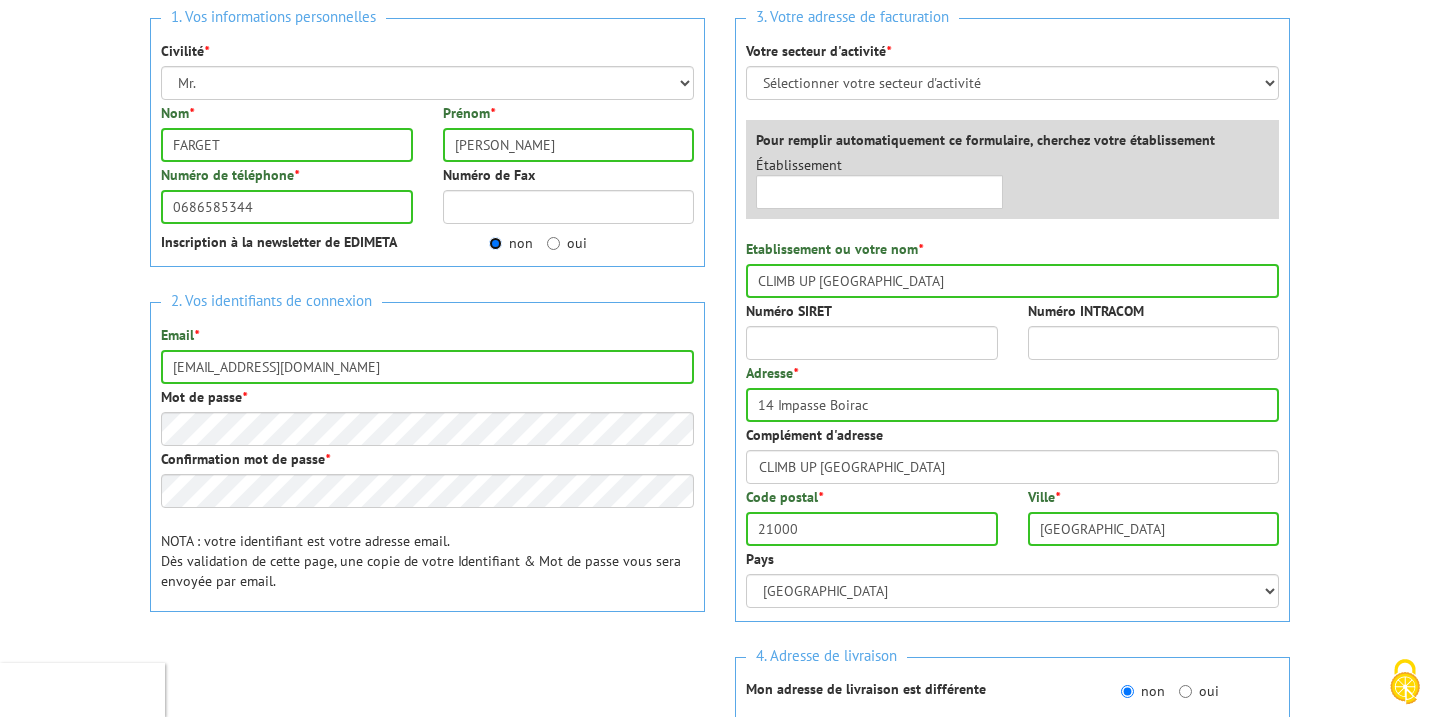 scroll, scrollTop: 278, scrollLeft: 0, axis: vertical 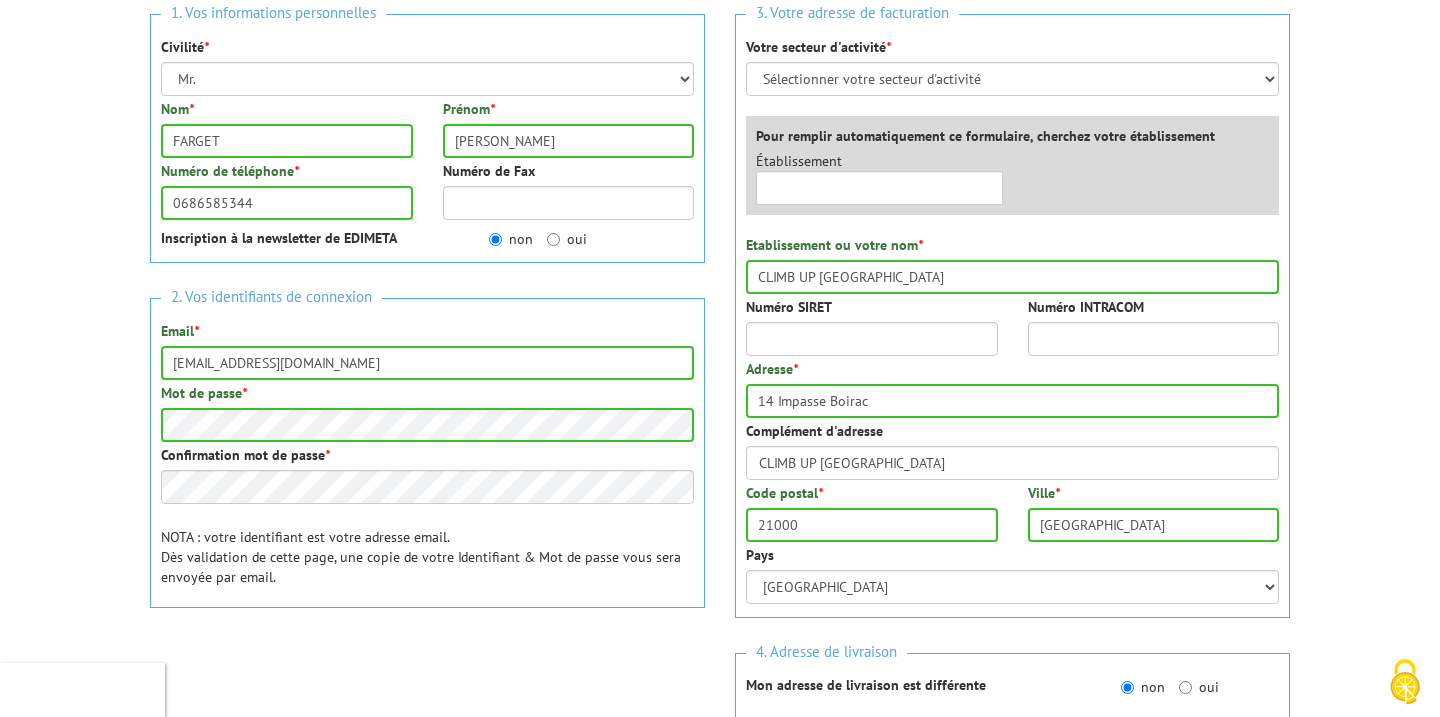 click on "Nos équipes sont à votre service du lundi au vendredi de 8h30 à 12h30 et de 13h30 à 17h30    01 46 81 33 03
Catalogue gratuit  |
Commande rapide
Je me connecte
Nouveau client ? Inscrivez-vous
1
Mon panier
136,00
€ HT" at bounding box center [720, 558] 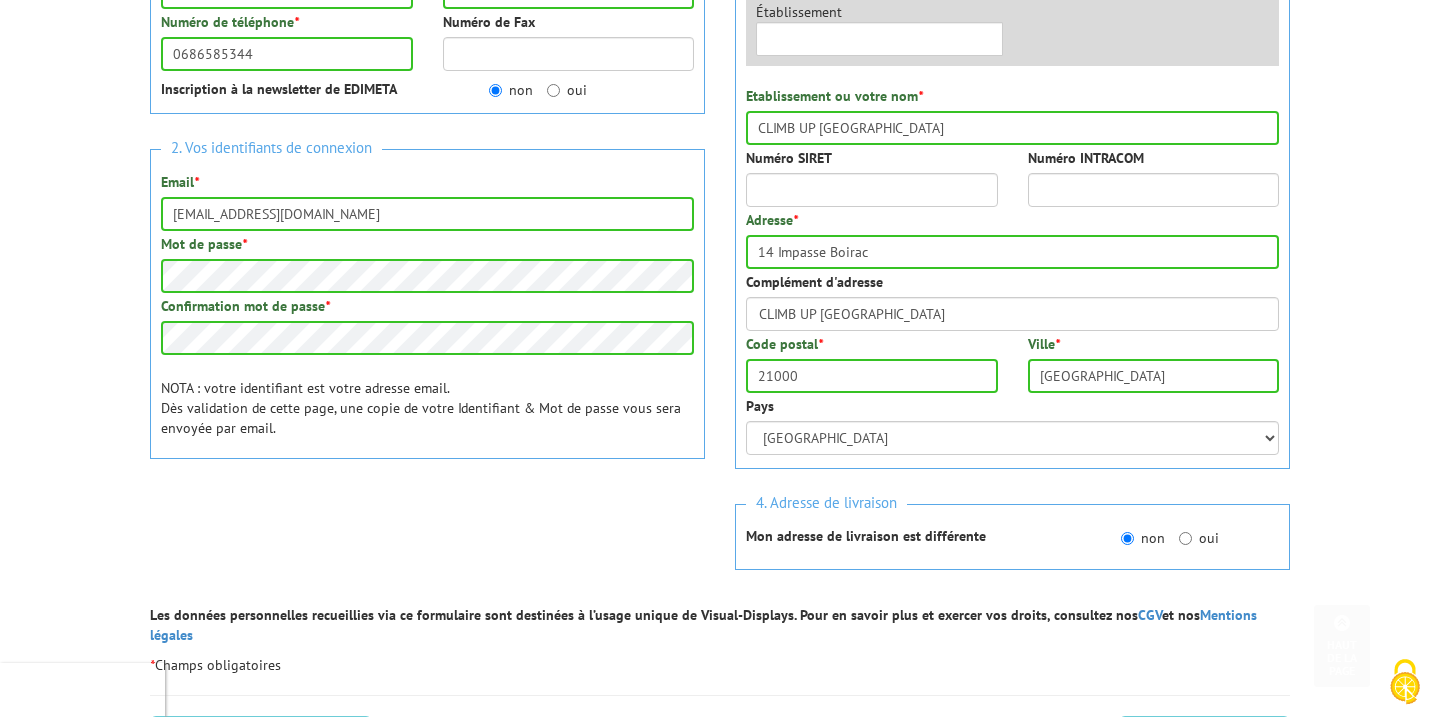 scroll, scrollTop: 433, scrollLeft: 0, axis: vertical 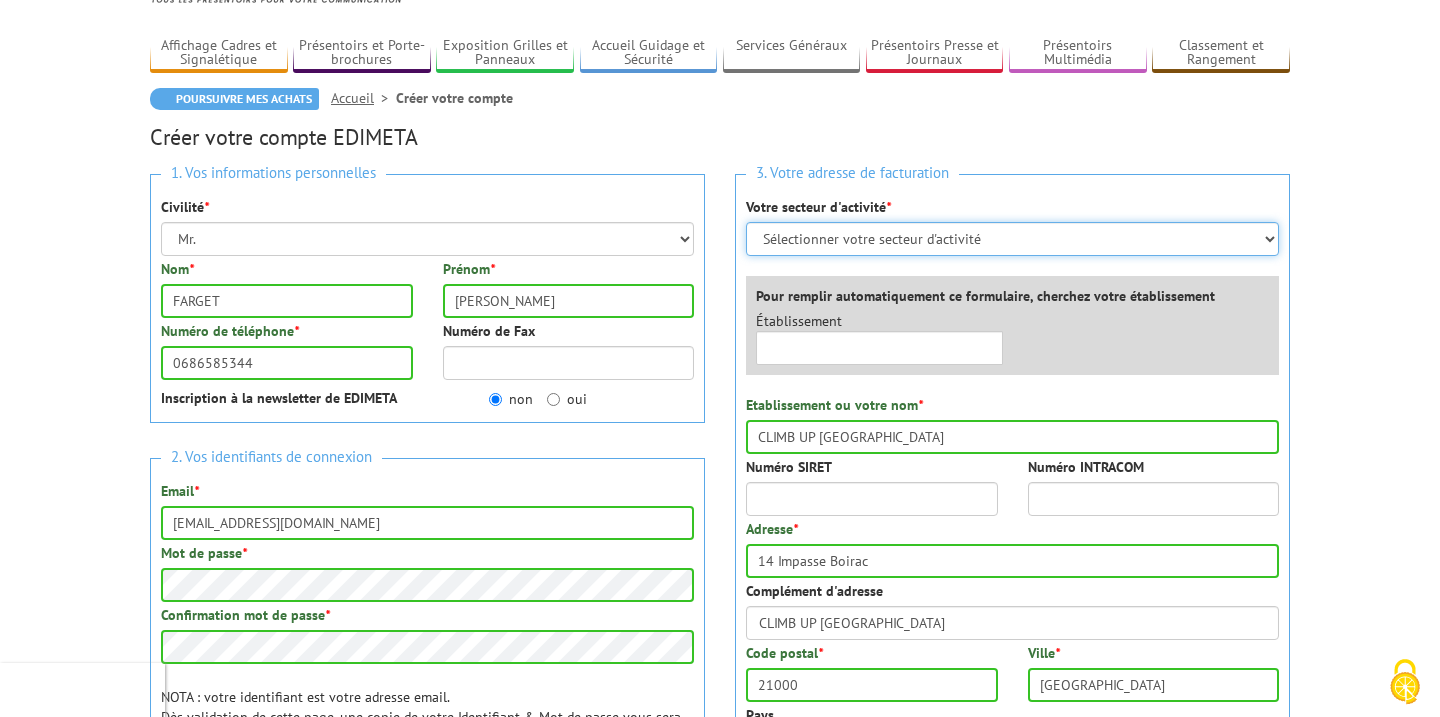 click on "Sélectionner votre secteur d'activité
Administrations et collectivités
Magasins et commerces
Entreprises du secteur privé
Comités d'entreprises" at bounding box center [1012, 239] 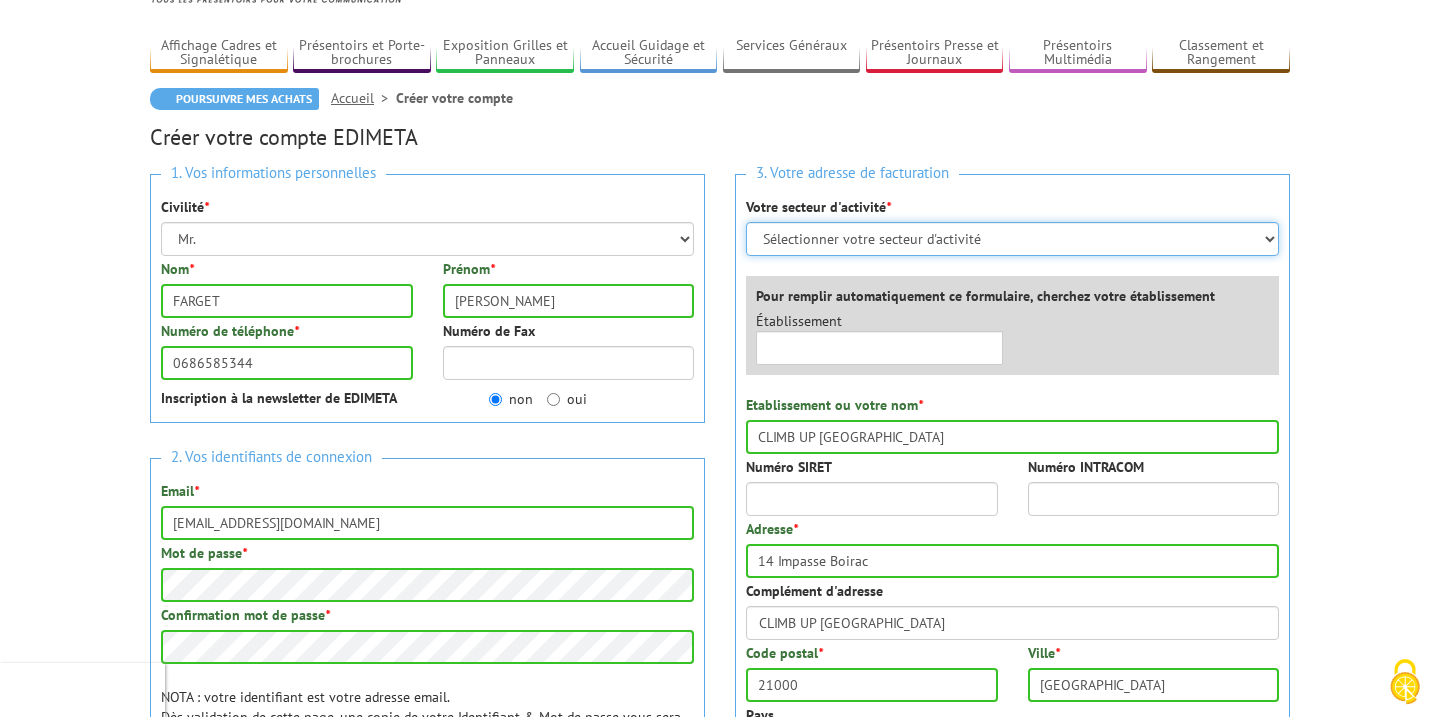 select on "878" 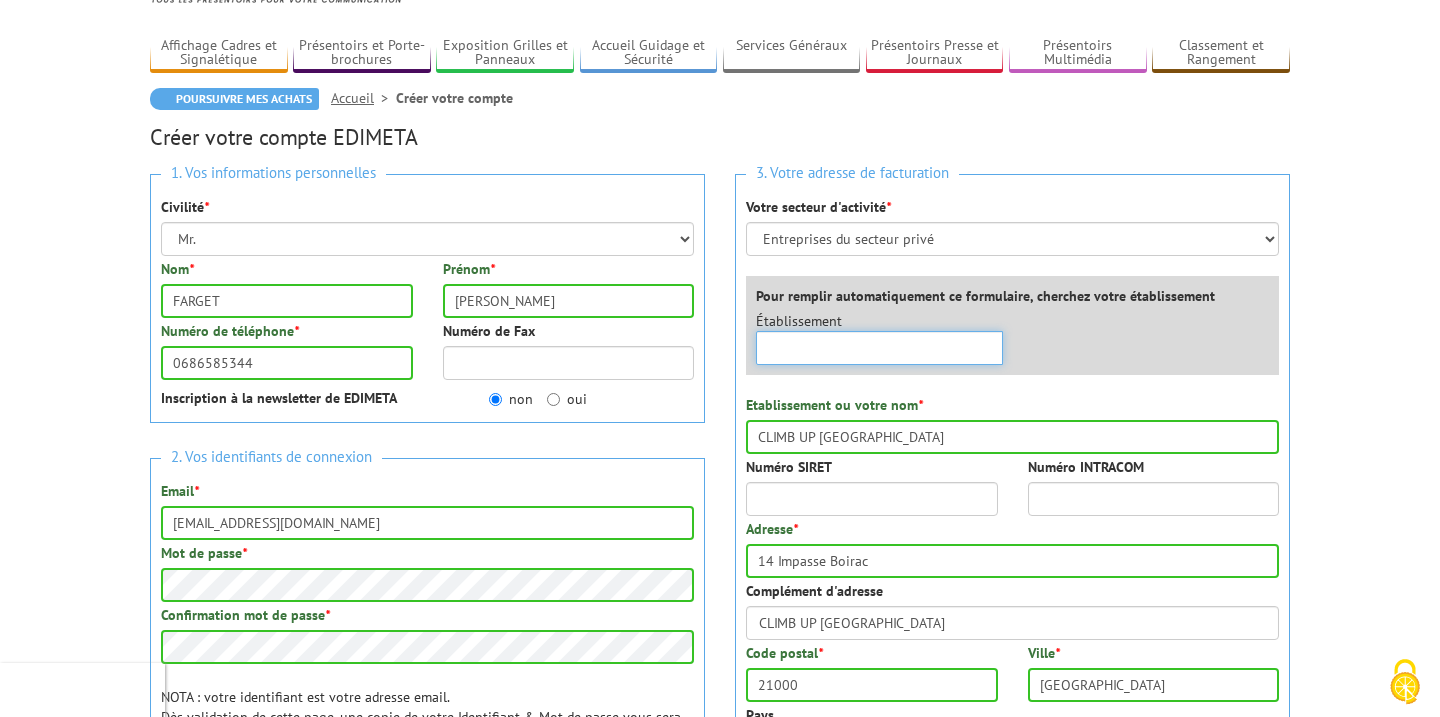 click at bounding box center [879, 348] 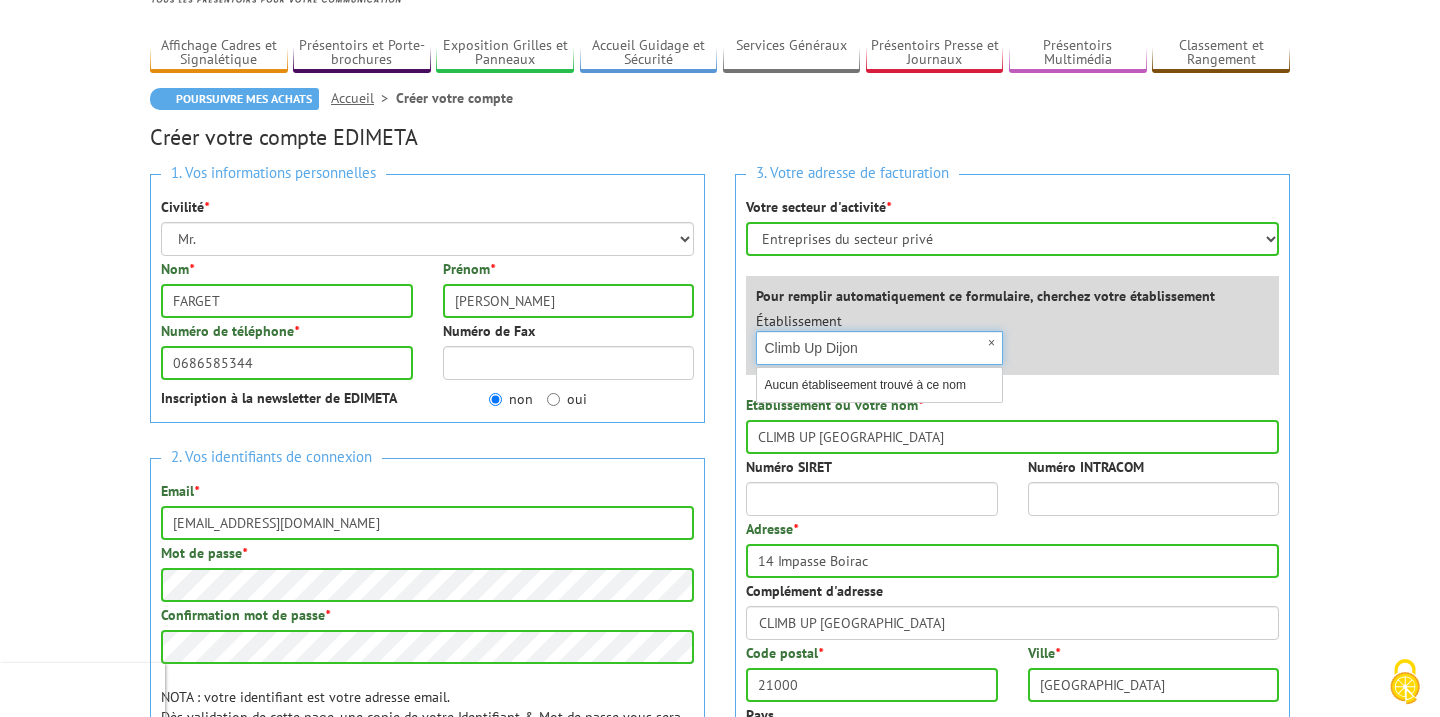 type on "Climb Up Dijon" 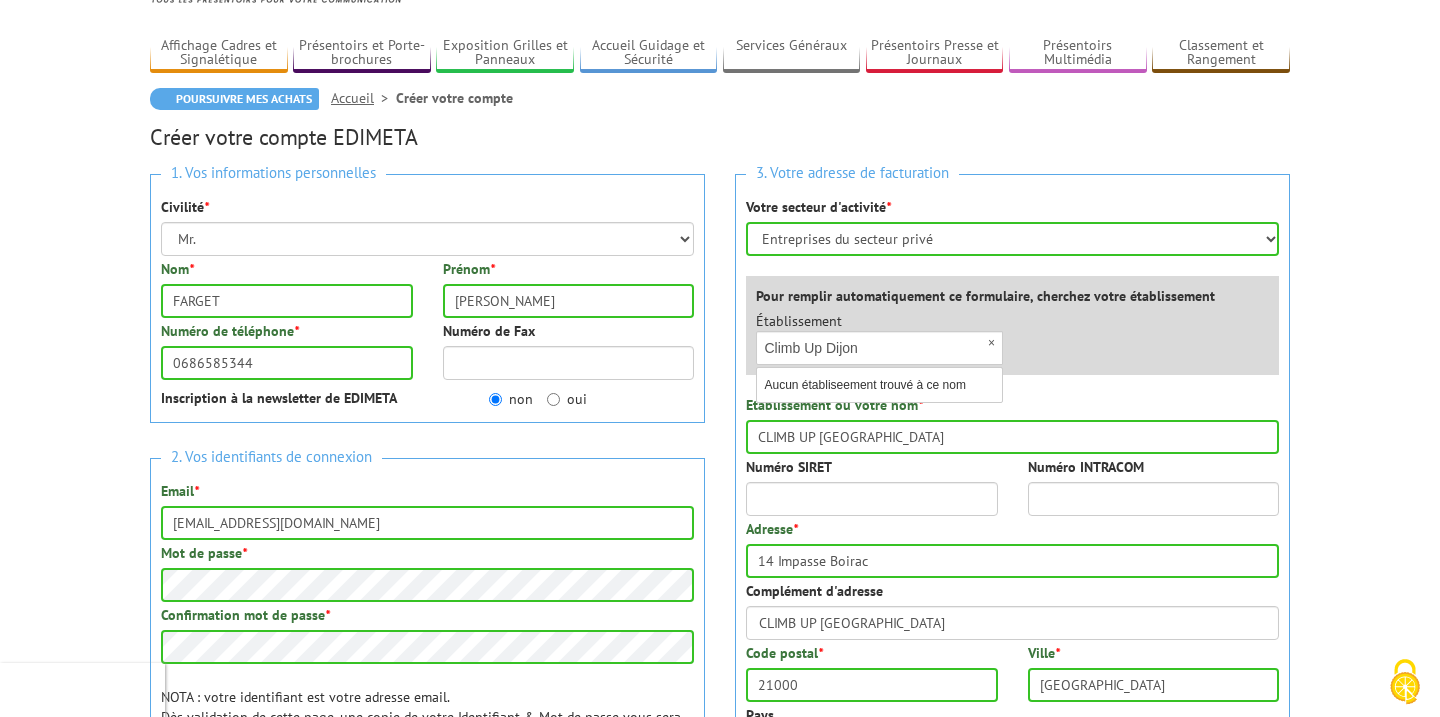 click on "3. Votre adresse de facturation
Votre secteur d'activité  *
Sélectionner votre secteur d'activité
Administrations et collectivités
Magasins et commerces
Entreprises du secteur privé
Comités d'entreprises
Pour remplir automatiquement ce
formulaire, cherchez votre établissement
Établissement
× Climb Up Dijon
* CLIMB UP DIJON" at bounding box center [1012, 476] 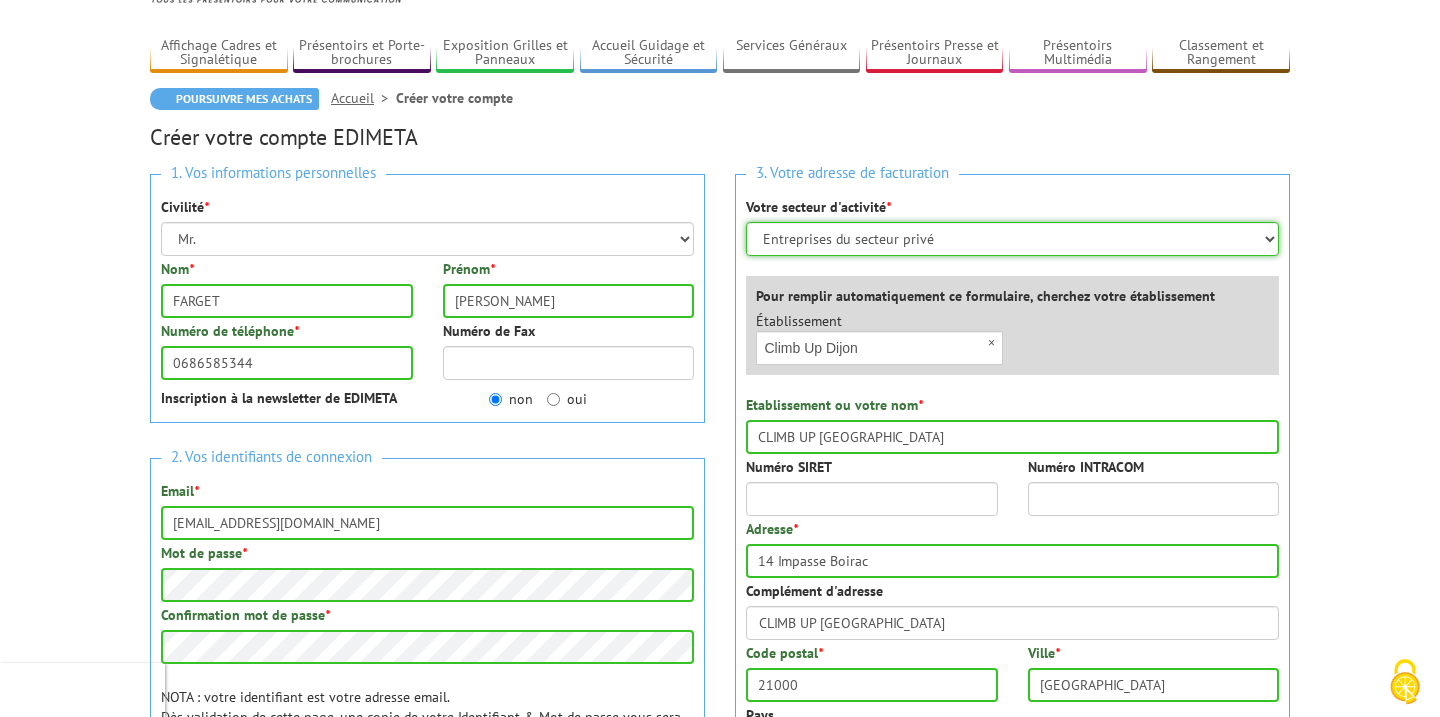 click on "Sélectionner votre secteur d'activité
Administrations et collectivités
Magasins et commerces
Entreprises du secteur privé
Comités d'entreprises" at bounding box center (1012, 239) 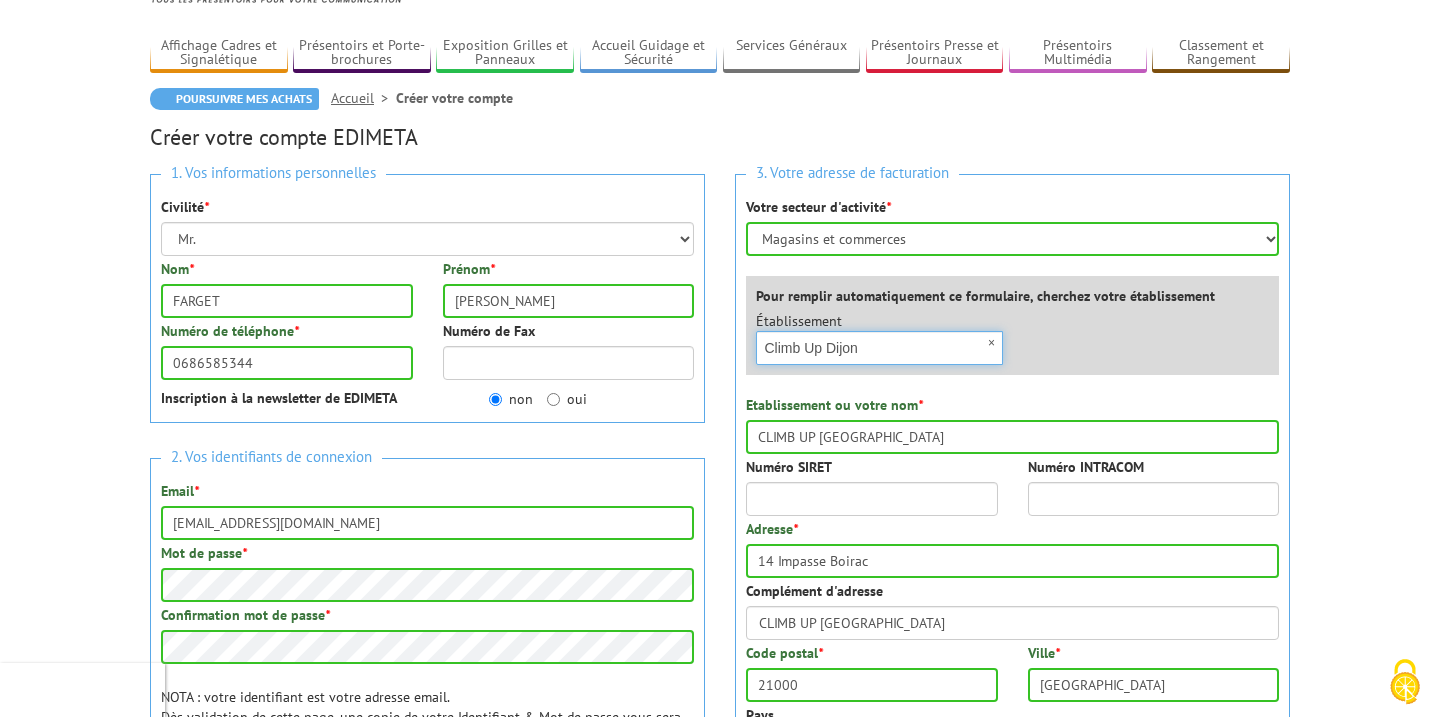 click on "Climb Up Dijon" at bounding box center (879, 348) 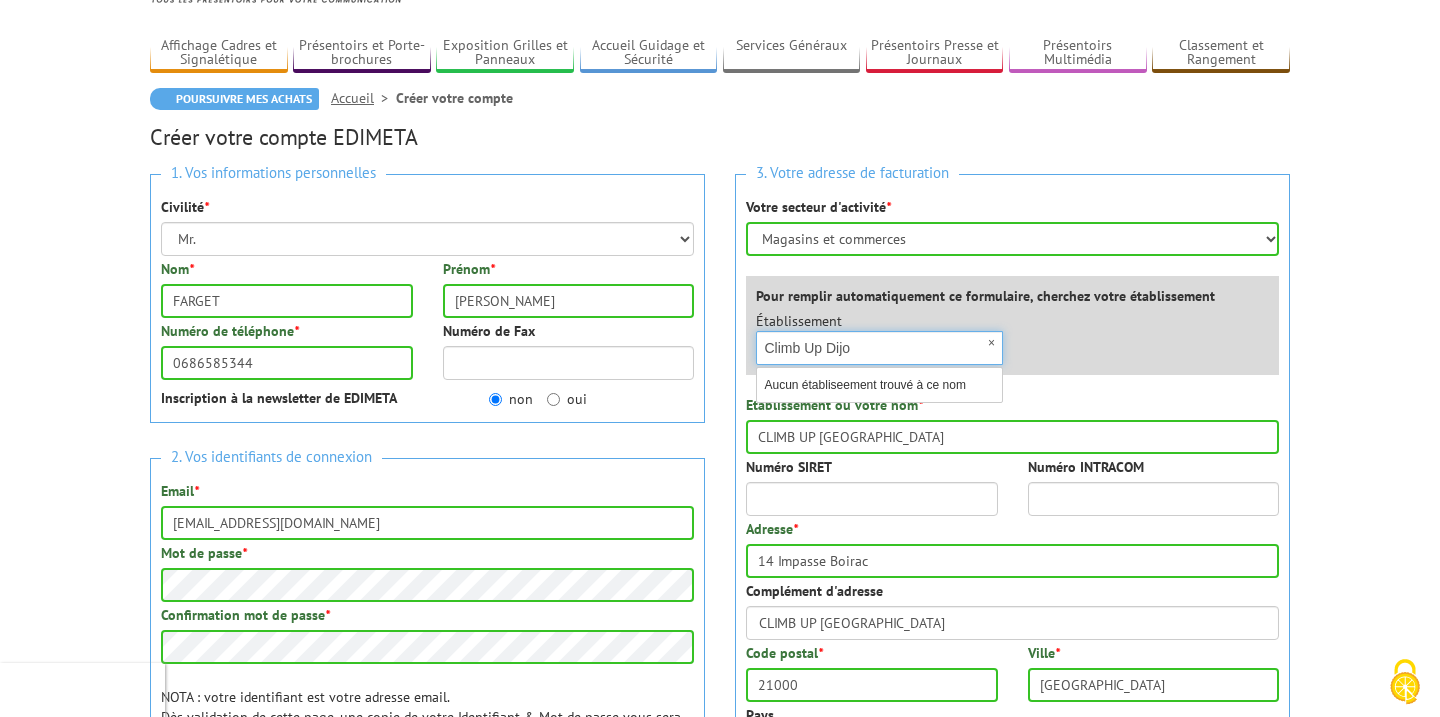 type on "Climb Up Dijon" 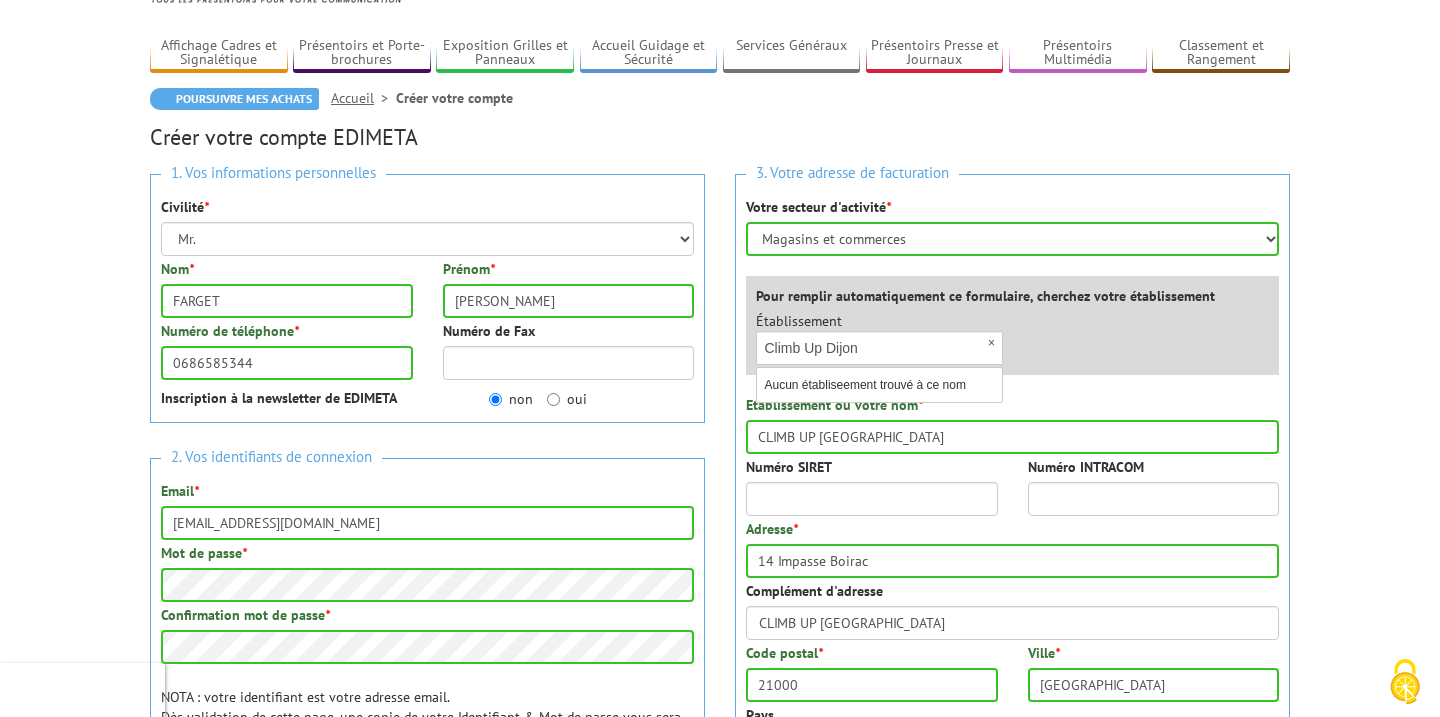 click on "3. Votre adresse de facturation
Votre secteur d'activité  *
Sélectionner votre secteur d'activité
Administrations et collectivités
Magasins et commerces
Entreprises du secteur privé
Comités d'entreprises
Pour remplir automatiquement ce
formulaire, cherchez votre établissement
Établissement
× Climb Up Dijon
* CLIMB UP DIJON" at bounding box center (1012, 476) 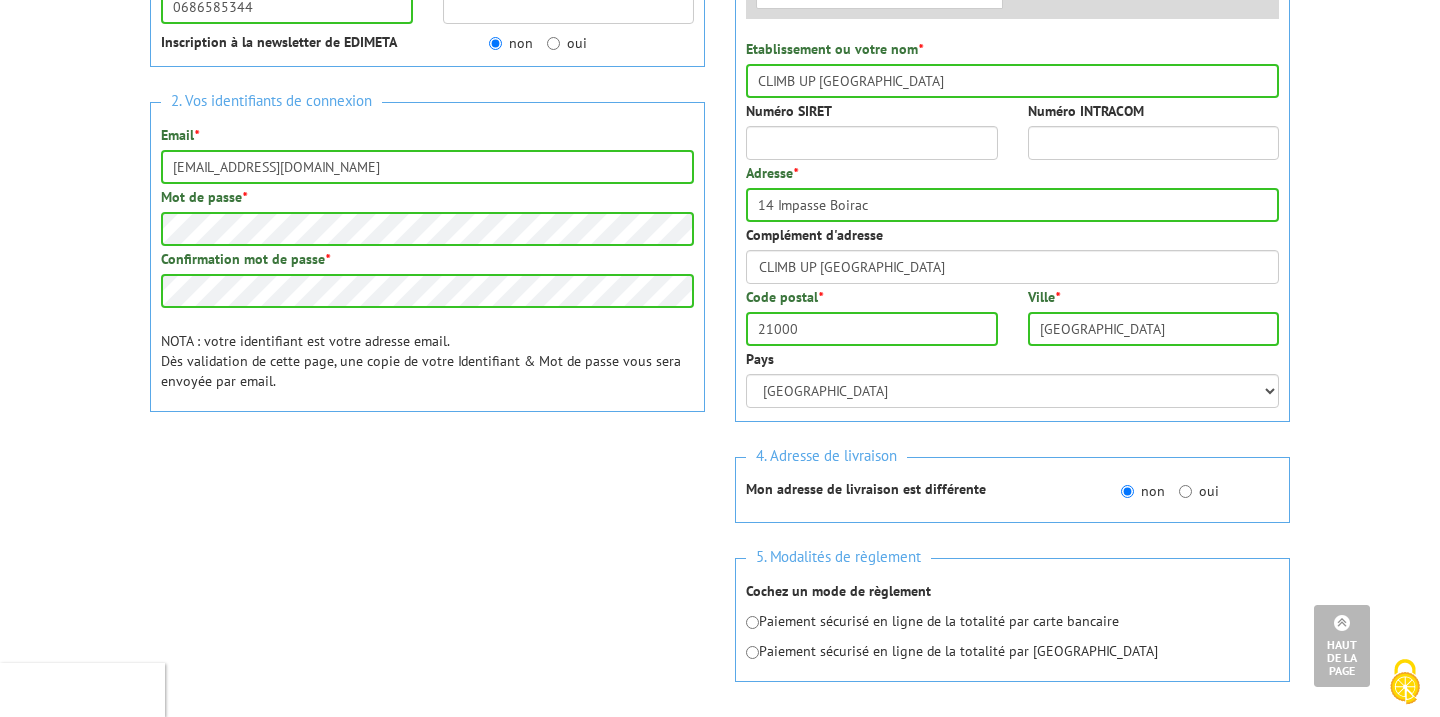 scroll, scrollTop: 475, scrollLeft: 0, axis: vertical 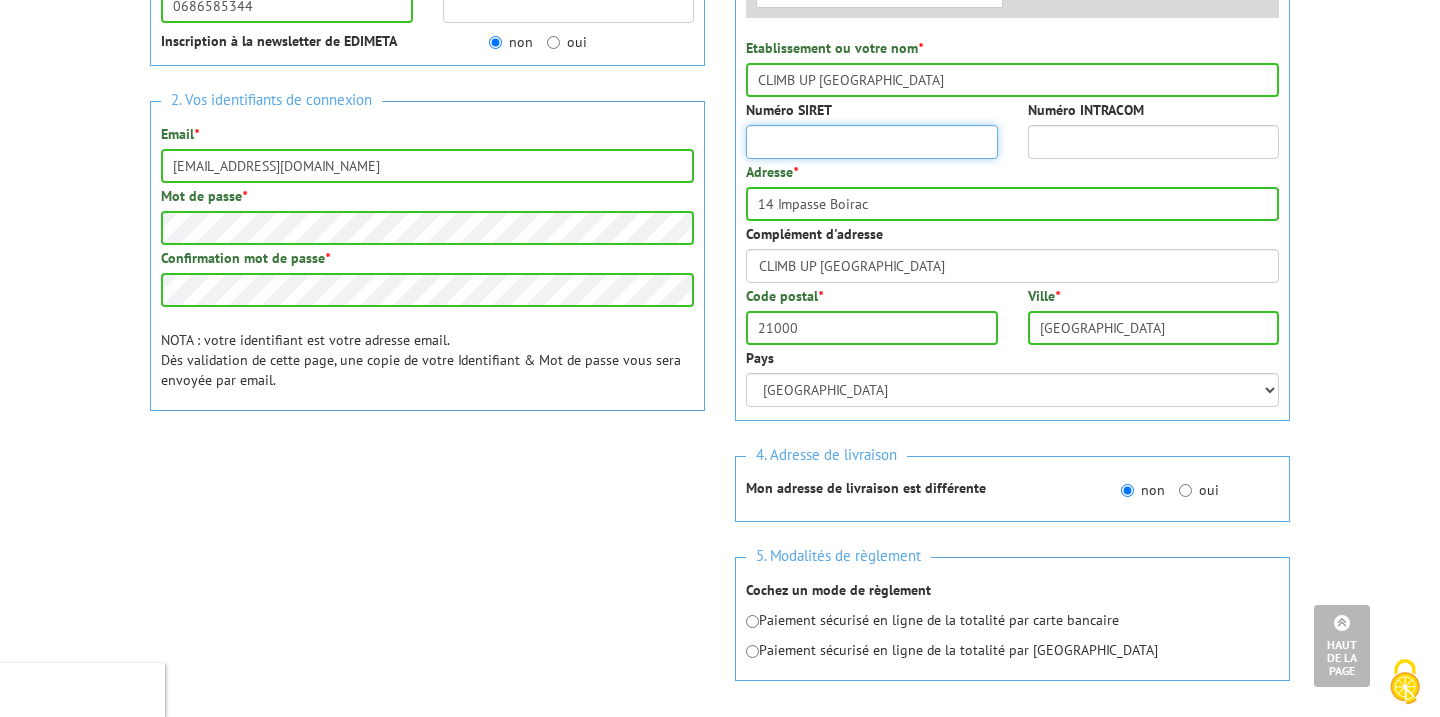 click on "Numéro SIRET" at bounding box center [872, 142] 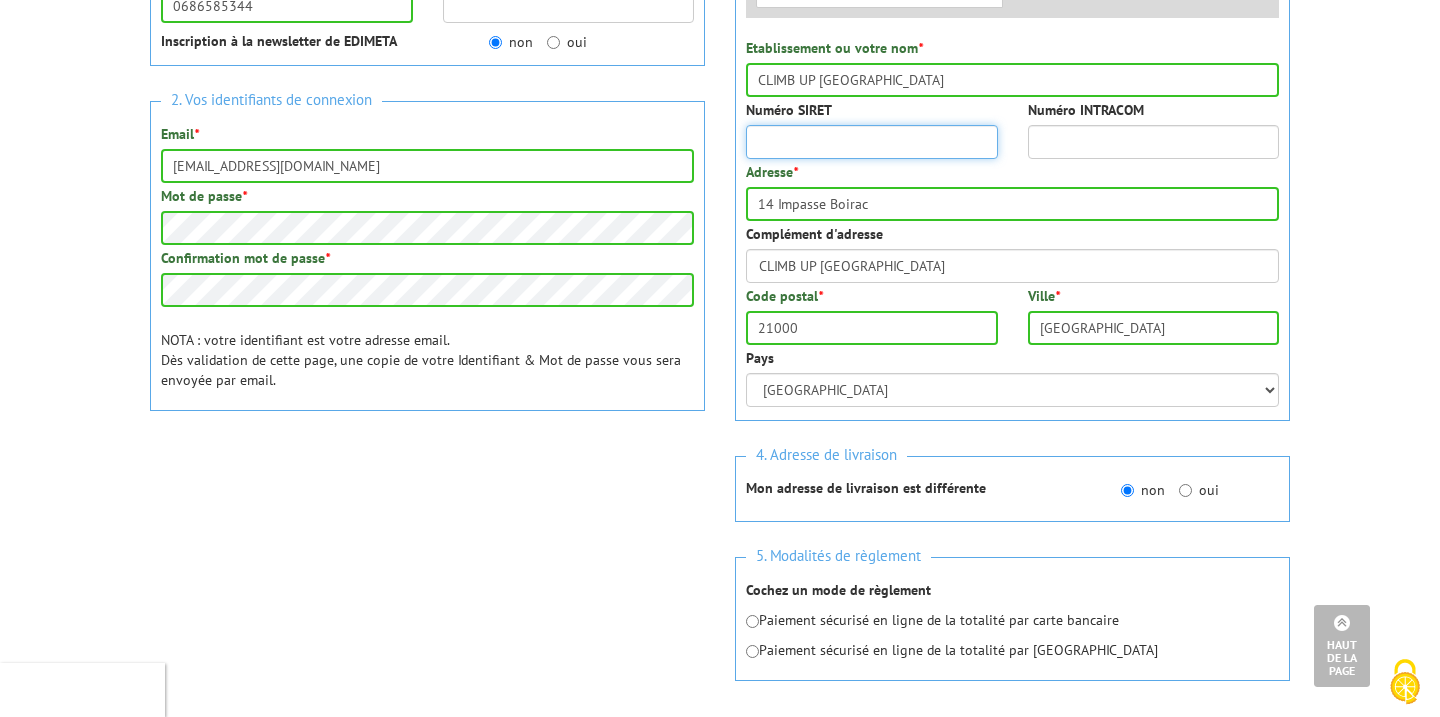 paste on "75091701500026" 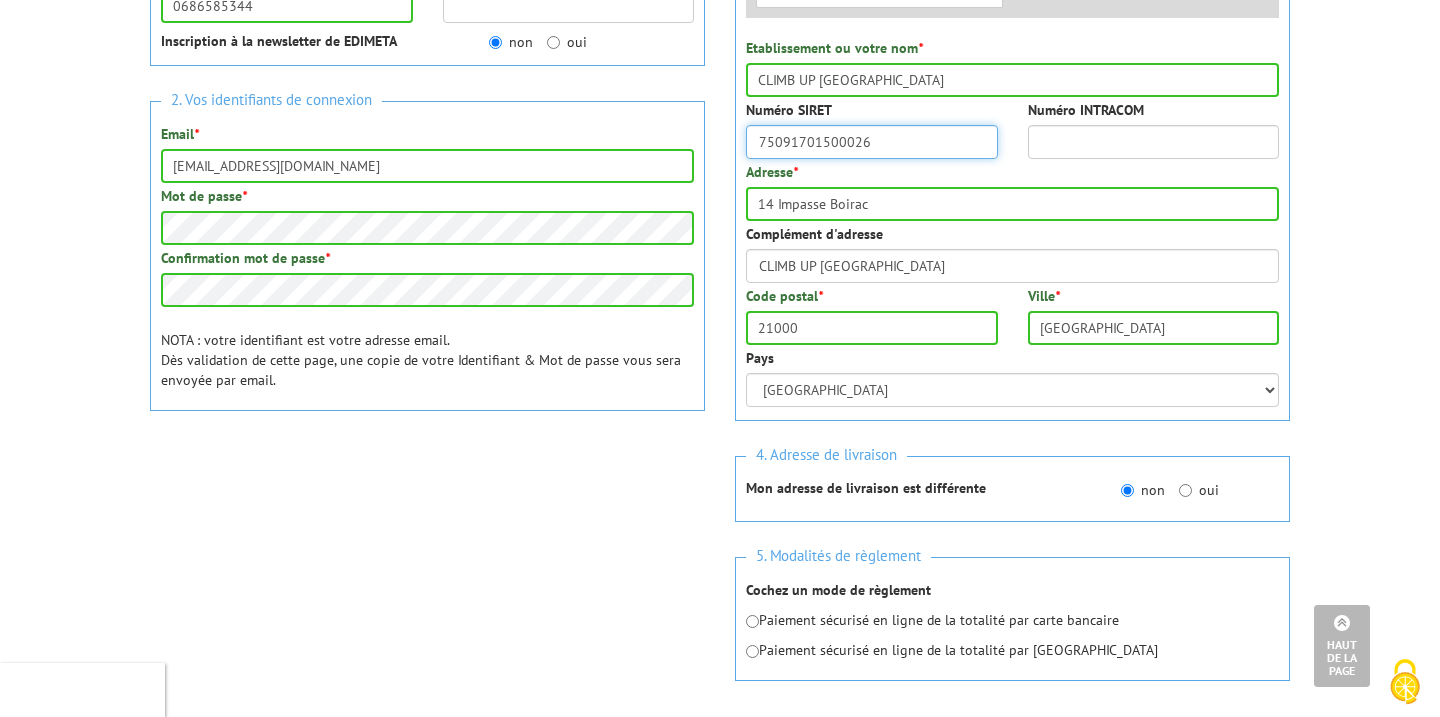type on "75091701500026" 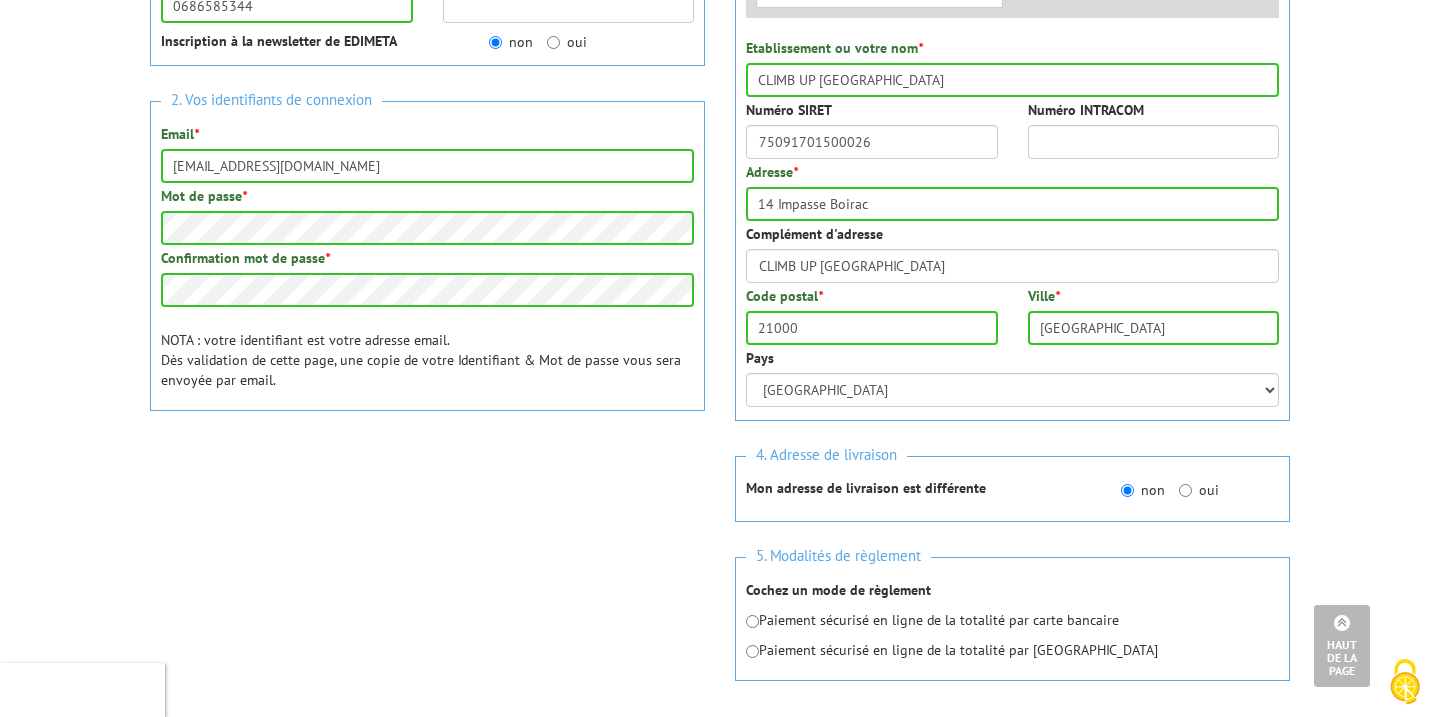 click on "Adresse  *
14 Impasse Boirac" at bounding box center (1012, 191) 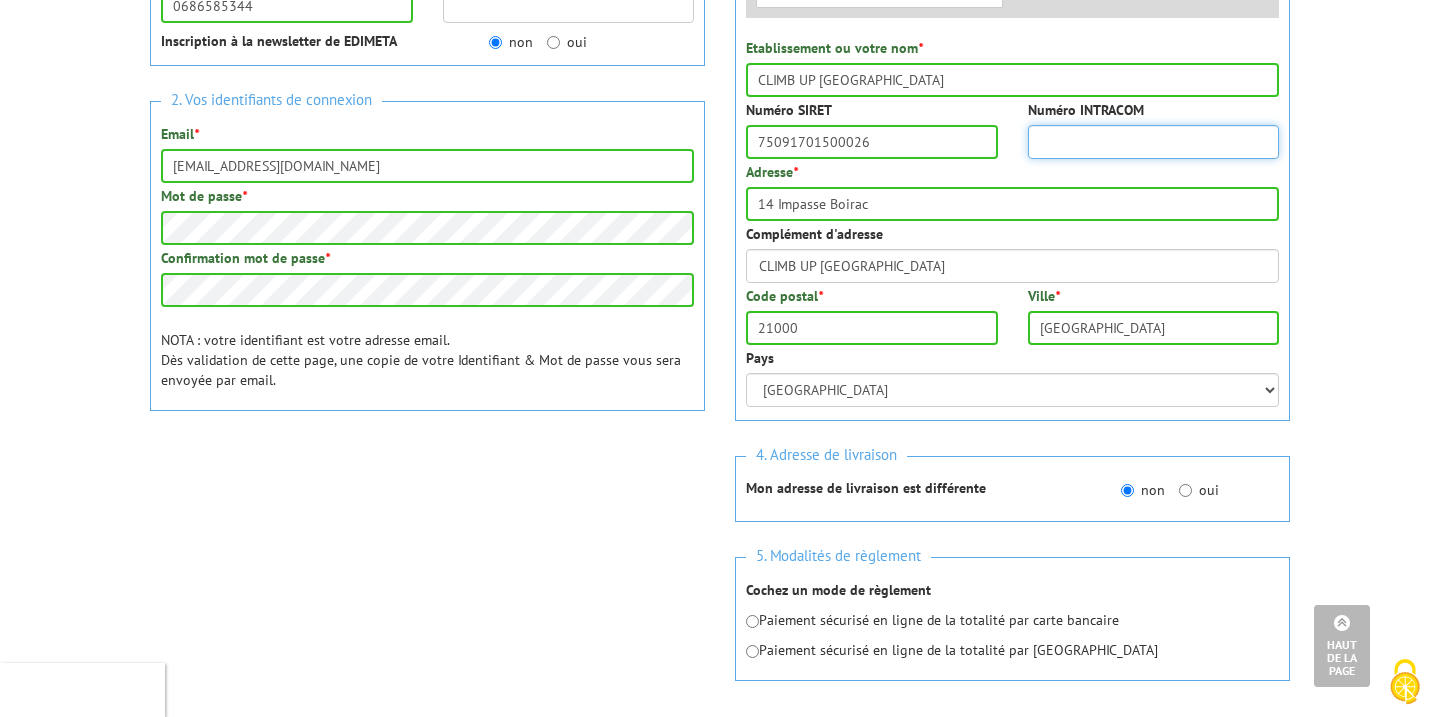 click on "Numéro INTRACOM" at bounding box center [1154, 142] 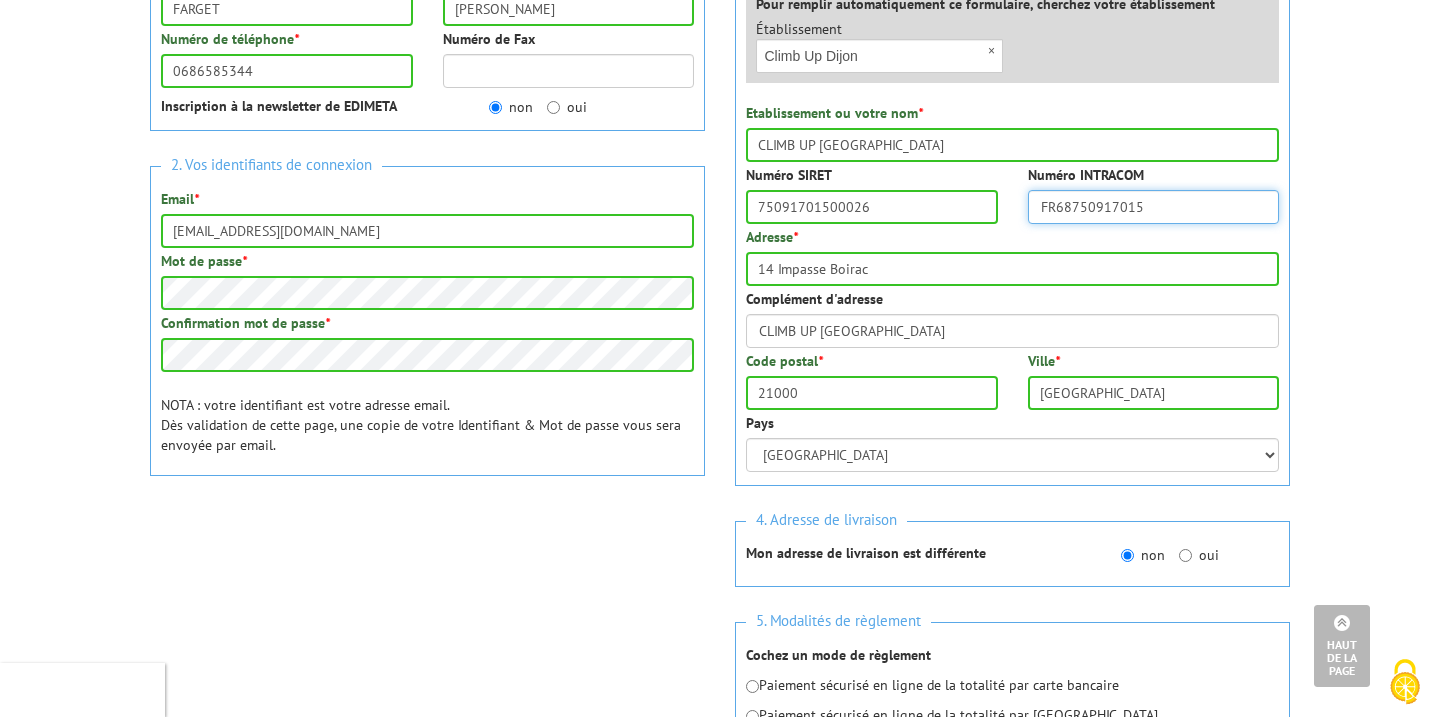 scroll, scrollTop: 405, scrollLeft: 0, axis: vertical 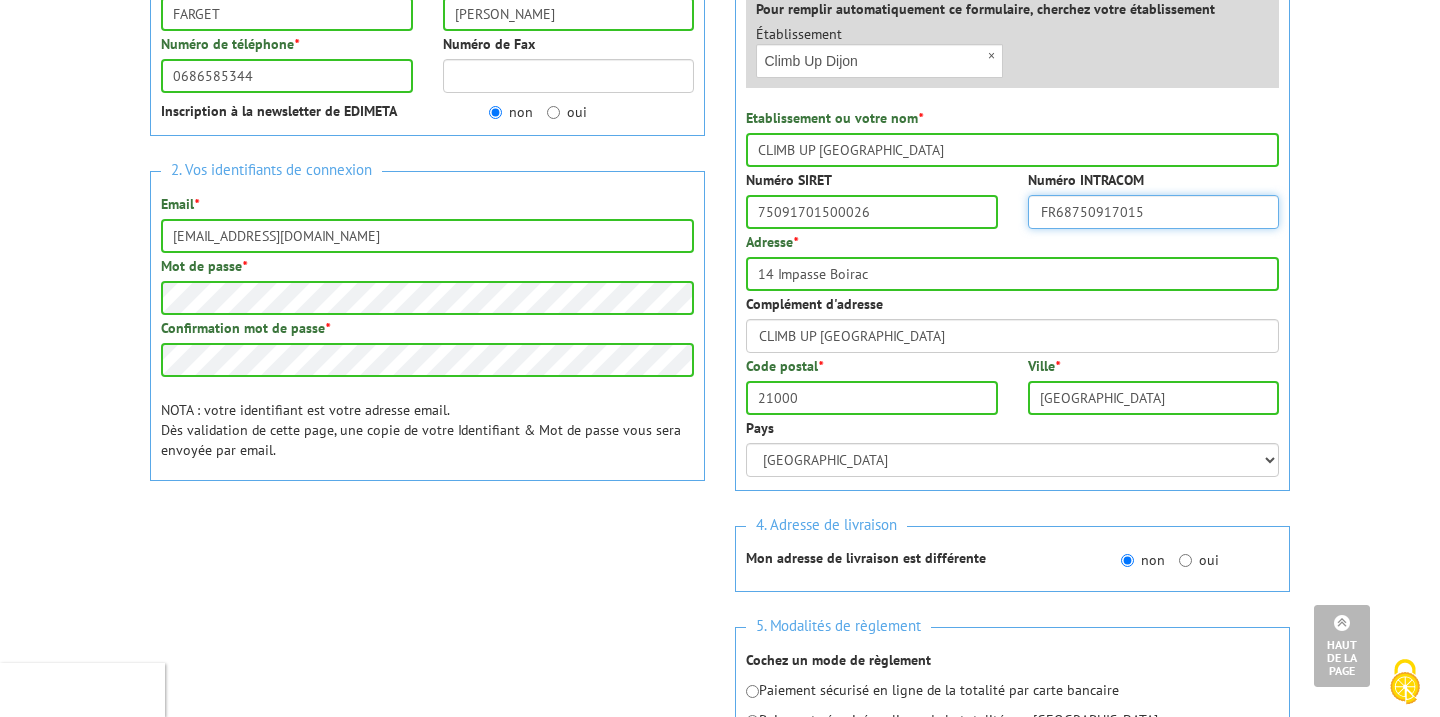 type on "FR68750917015" 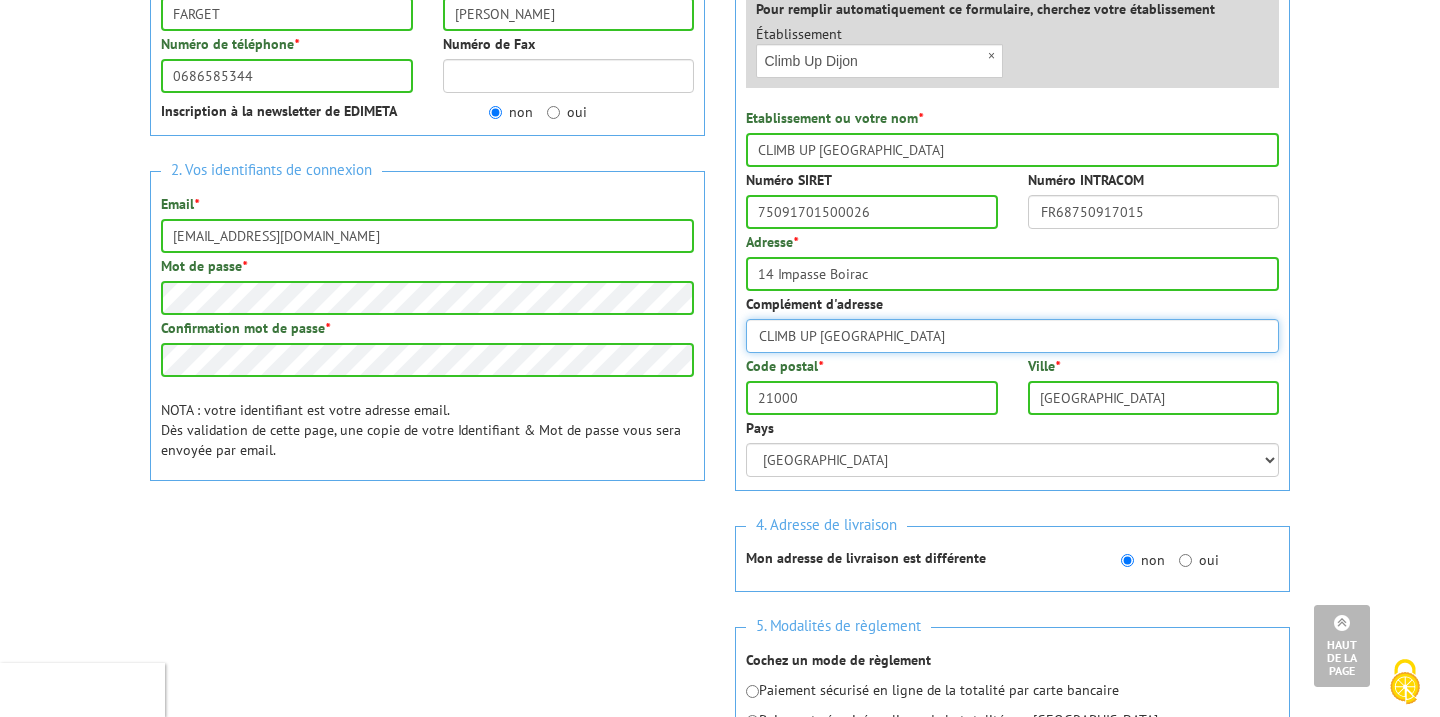 drag, startPoint x: 891, startPoint y: 342, endPoint x: 739, endPoint y: 335, distance: 152.1611 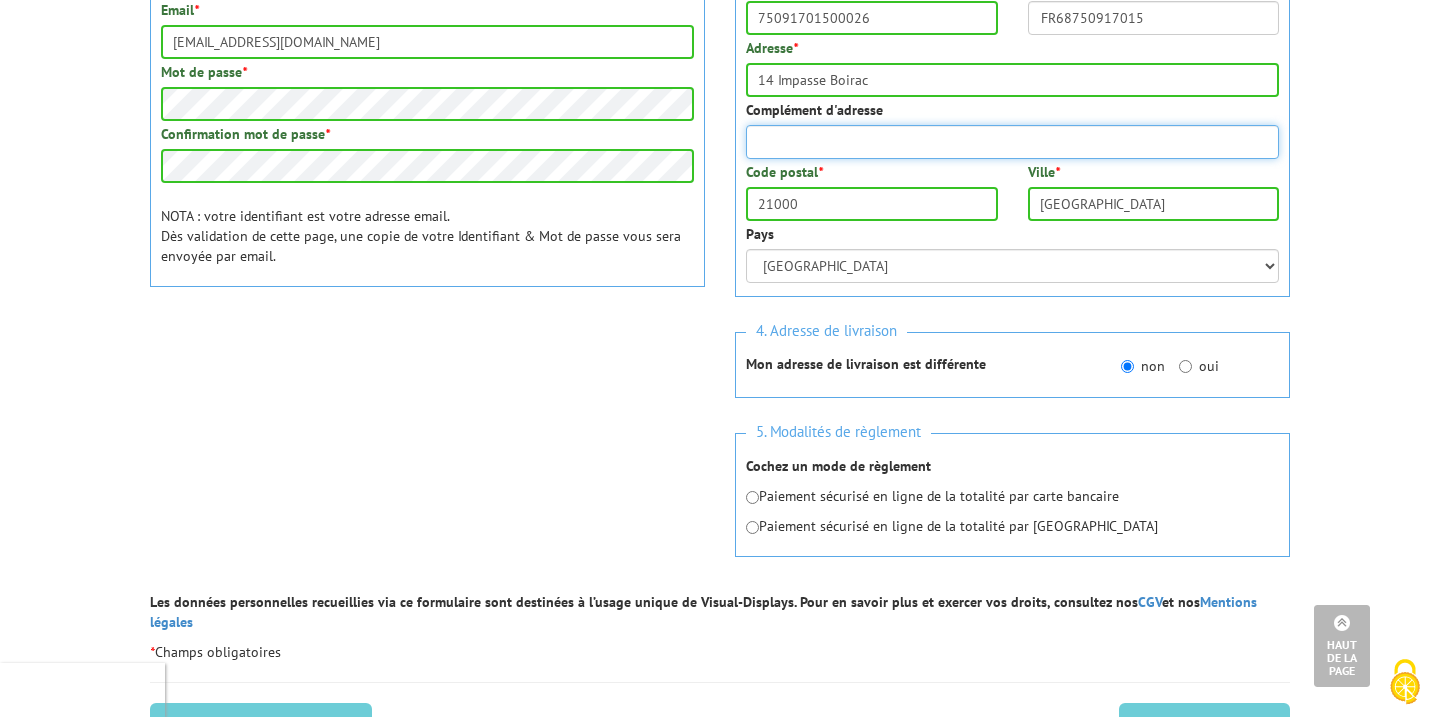 scroll, scrollTop: 610, scrollLeft: 0, axis: vertical 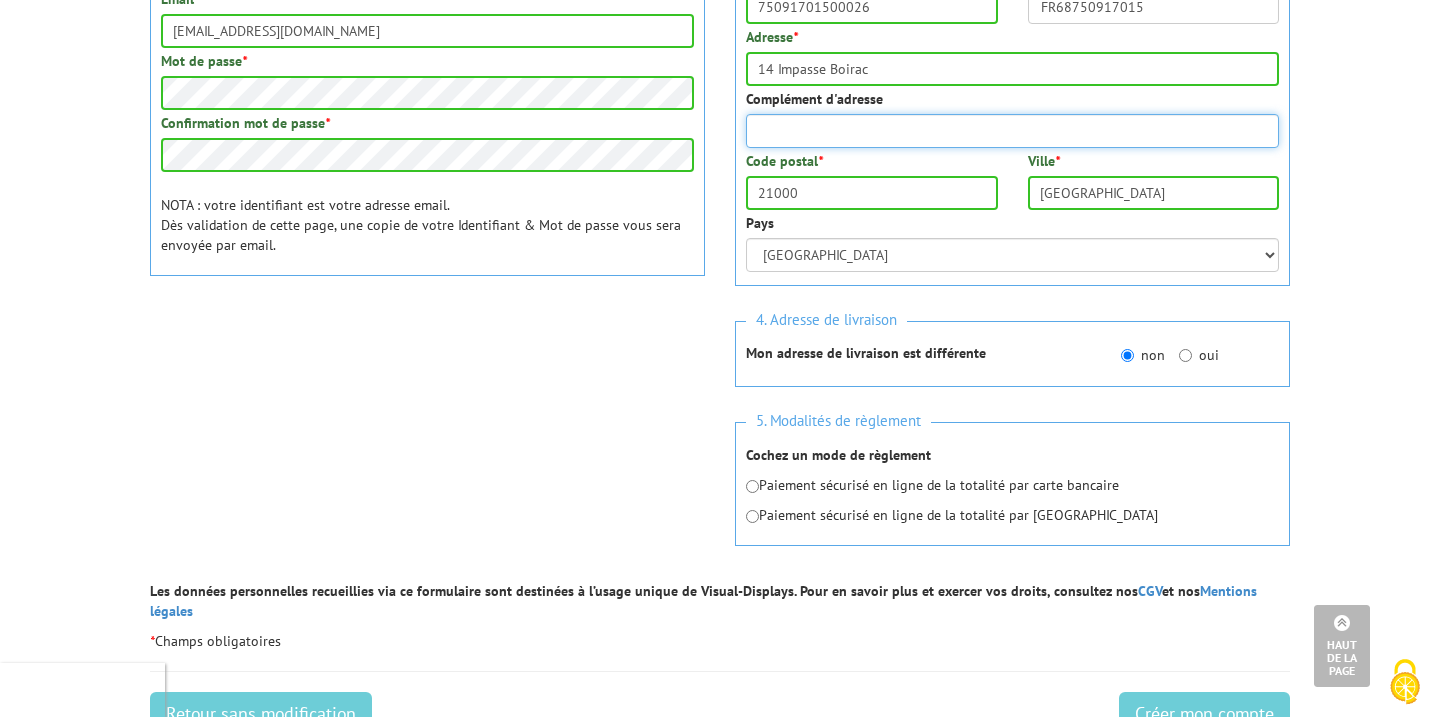 type 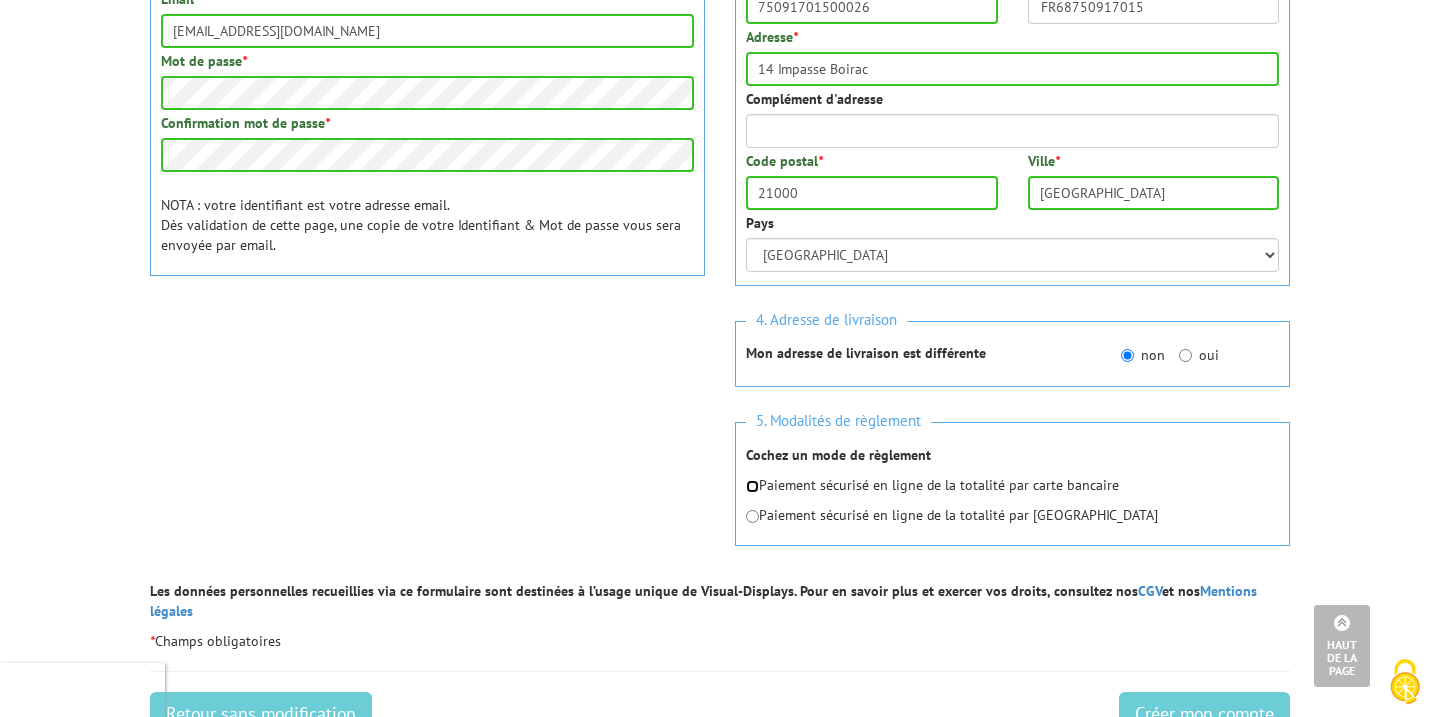click at bounding box center (752, 486) 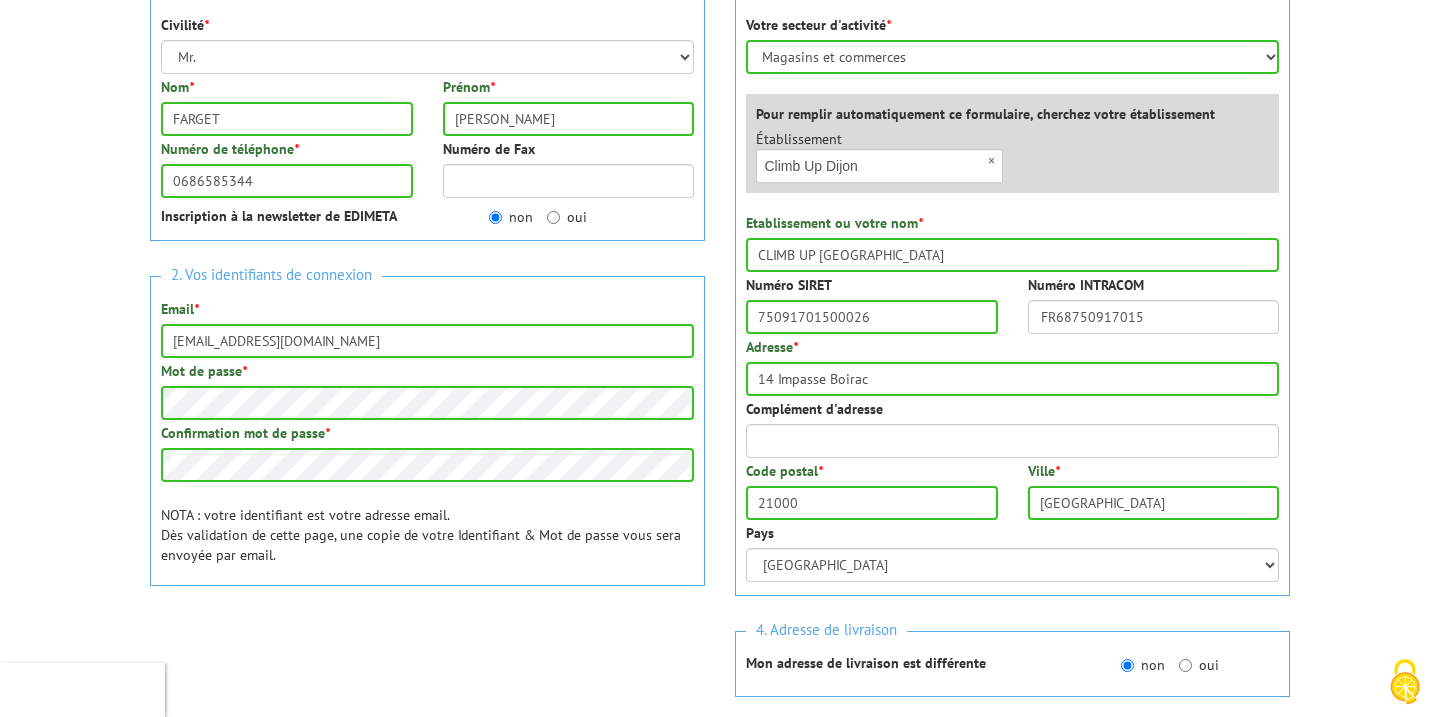scroll, scrollTop: 301, scrollLeft: 0, axis: vertical 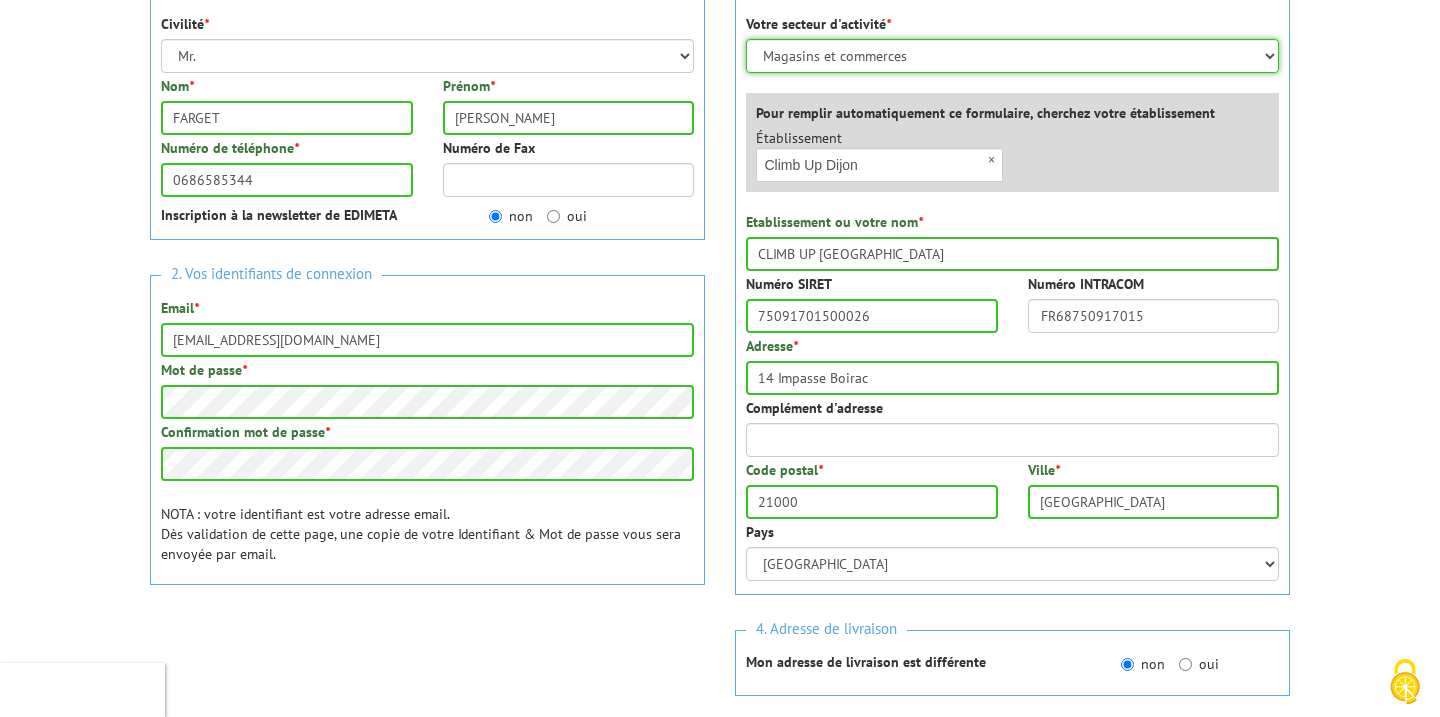 click on "Sélectionner votre secteur d'activité
Administrations et collectivités
Magasins et commerces
Entreprises du secteur privé
Comités d'entreprises" at bounding box center [1012, 56] 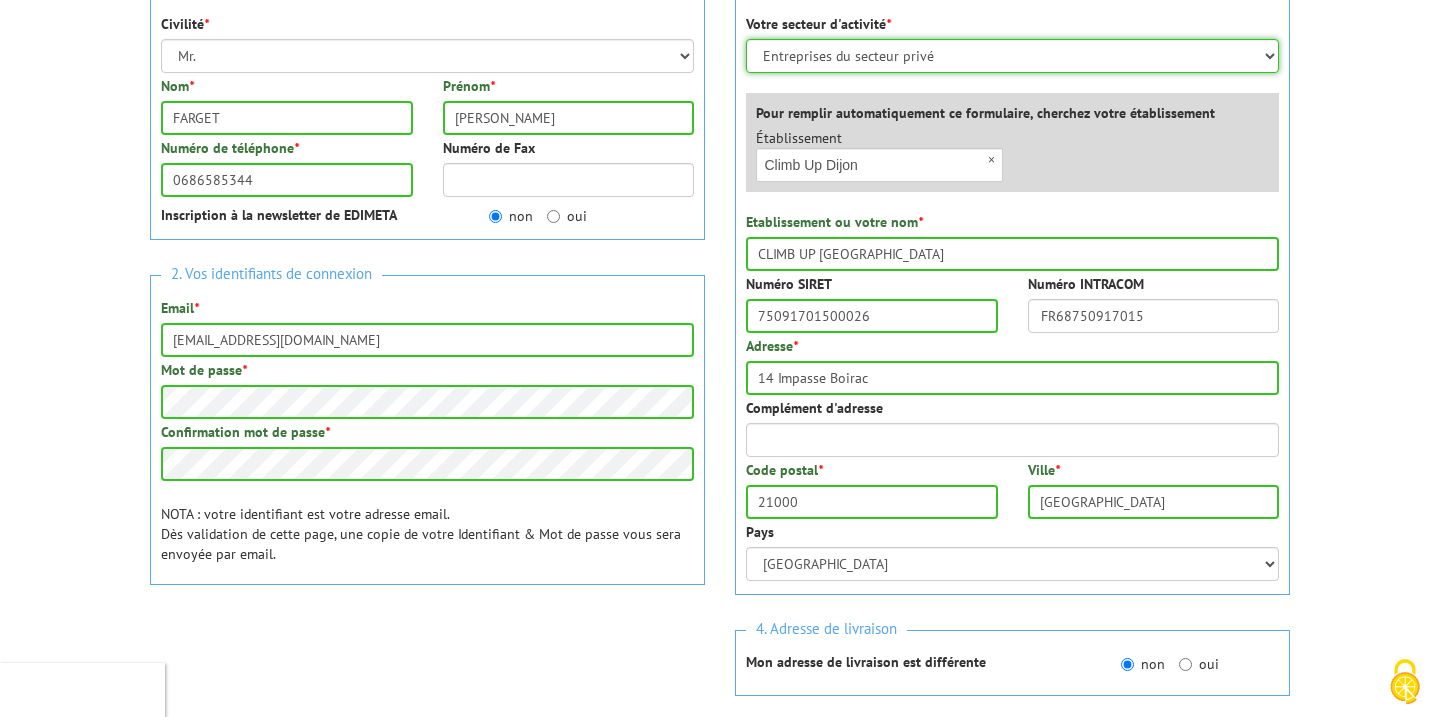 click on "Sélectionner votre secteur d'activité
Administrations et collectivités
Magasins et commerces
Entreprises du secteur privé
Comités d'entreprises" at bounding box center (1012, 56) 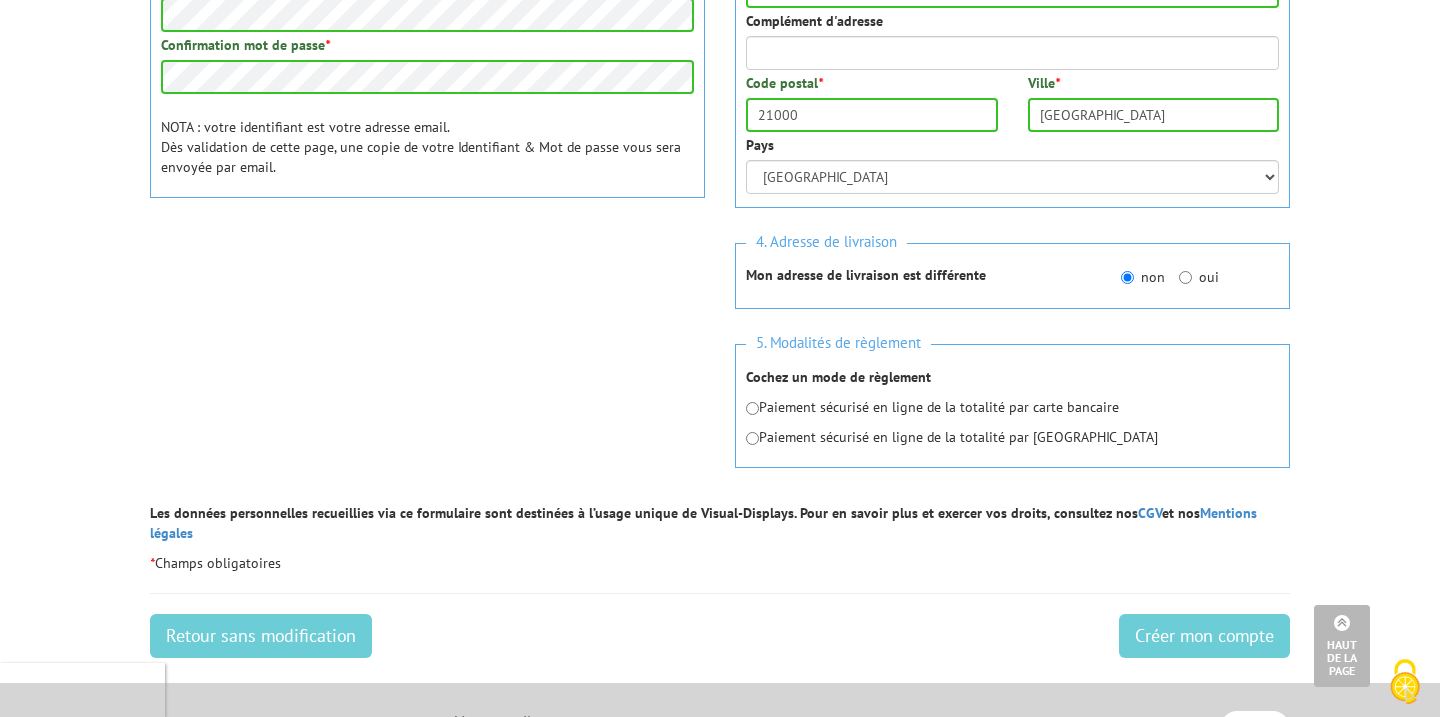 scroll, scrollTop: 694, scrollLeft: 0, axis: vertical 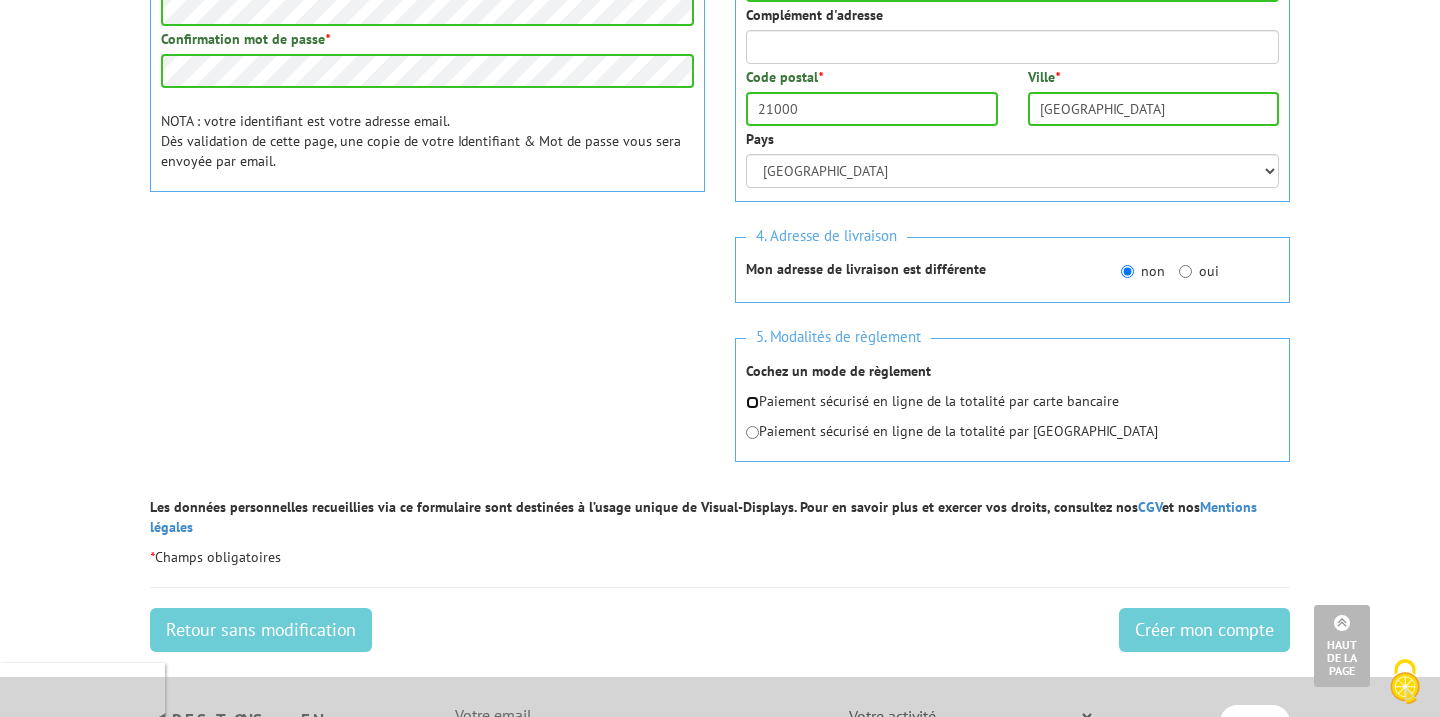click at bounding box center [752, 402] 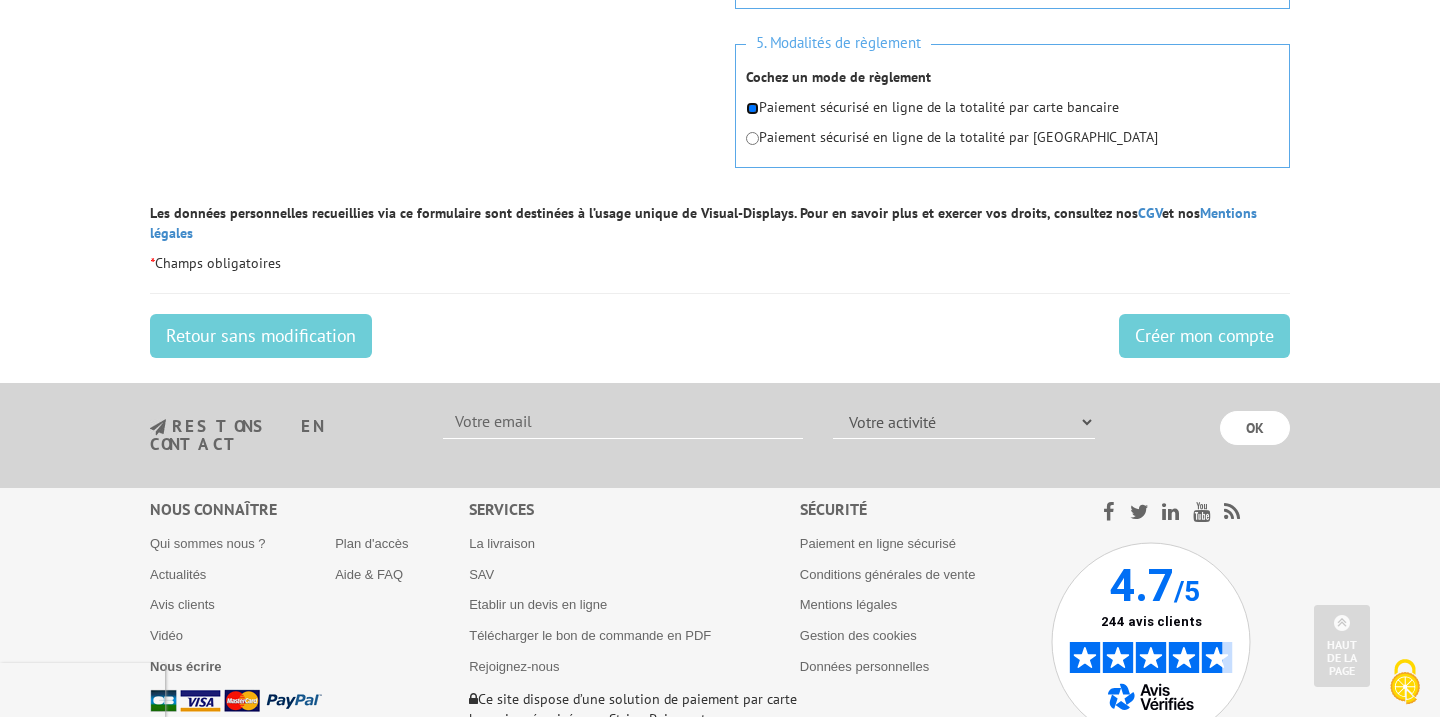 scroll, scrollTop: 1056, scrollLeft: 0, axis: vertical 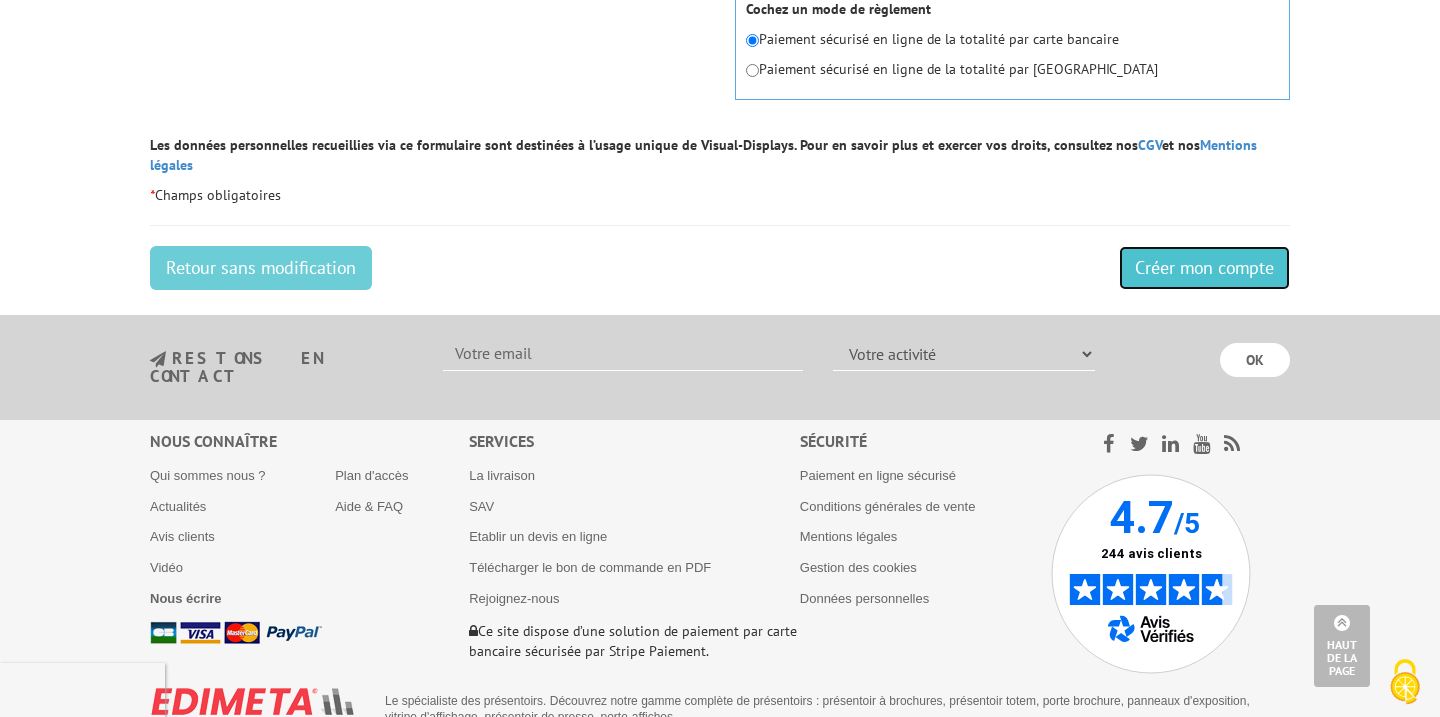 click on "Créer mon compte" at bounding box center [1204, 268] 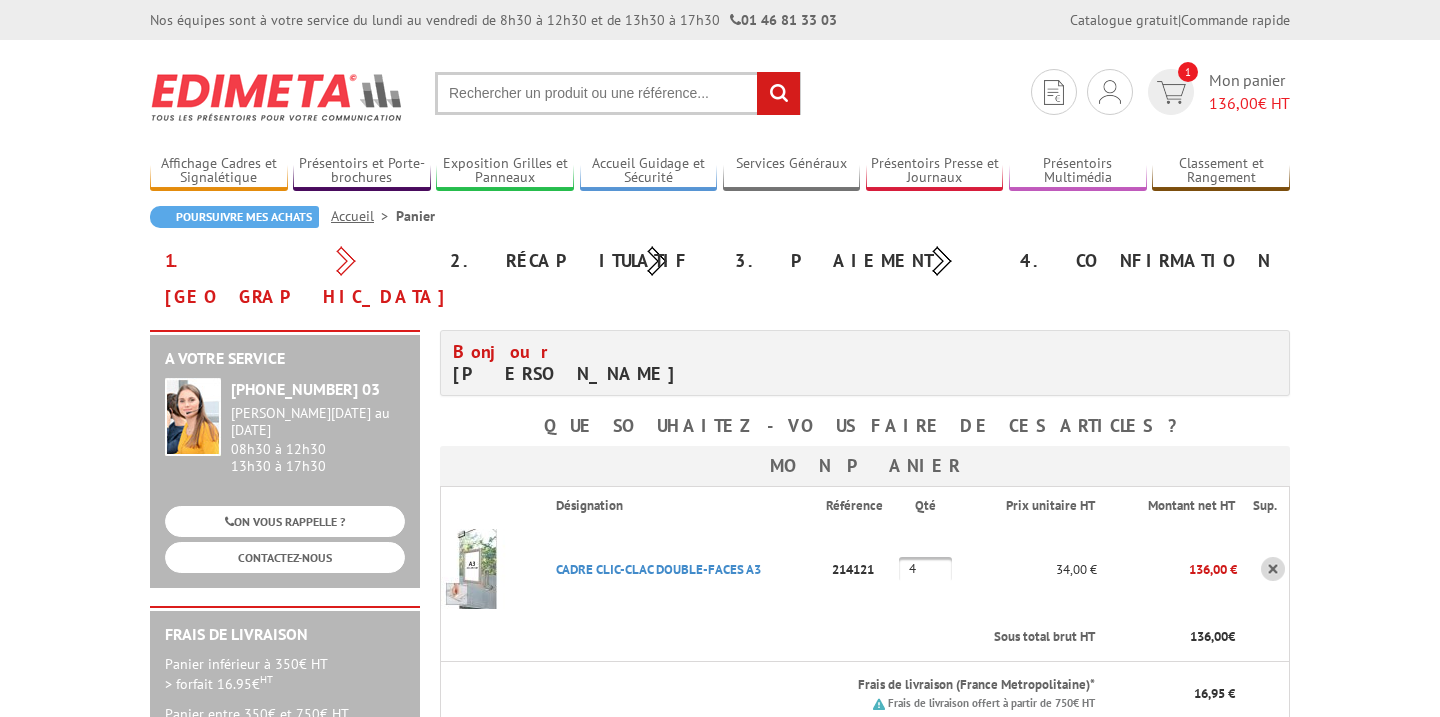 scroll, scrollTop: 0, scrollLeft: 0, axis: both 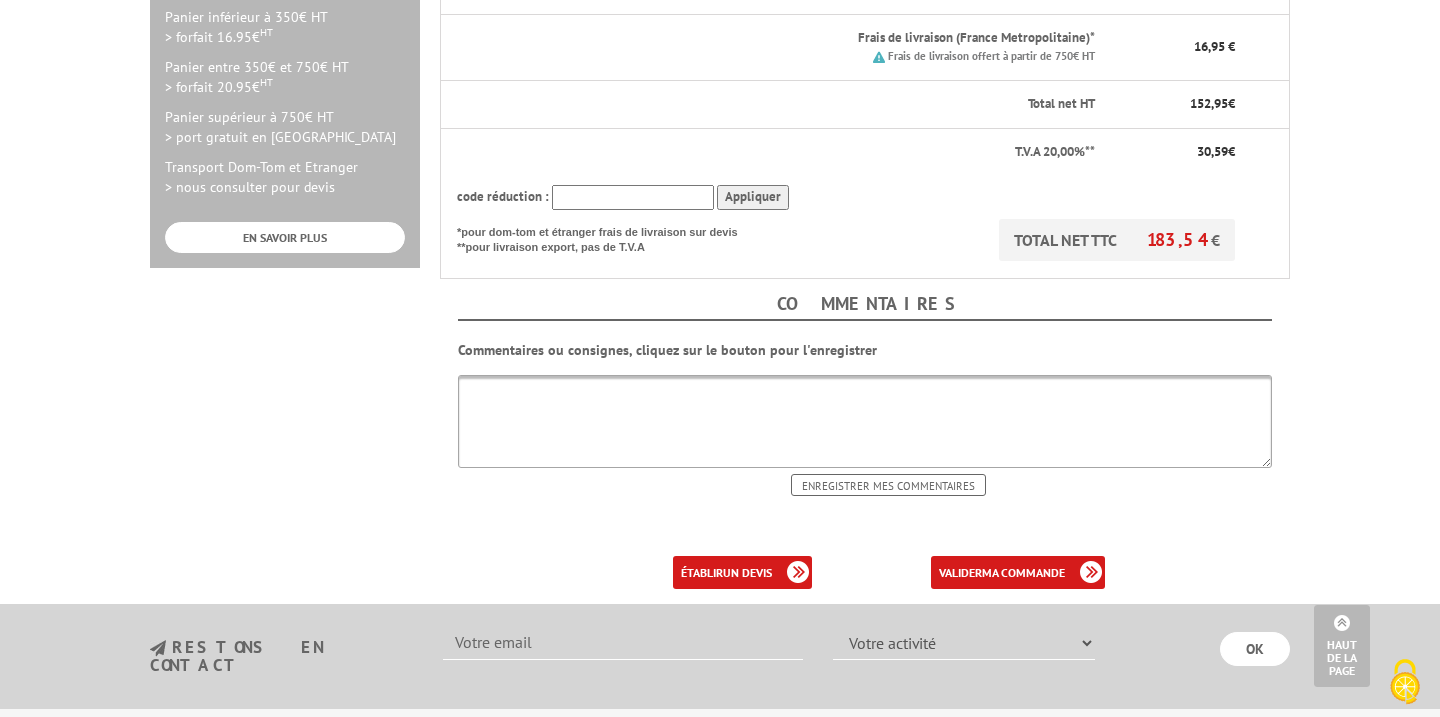 click at bounding box center (865, 421) 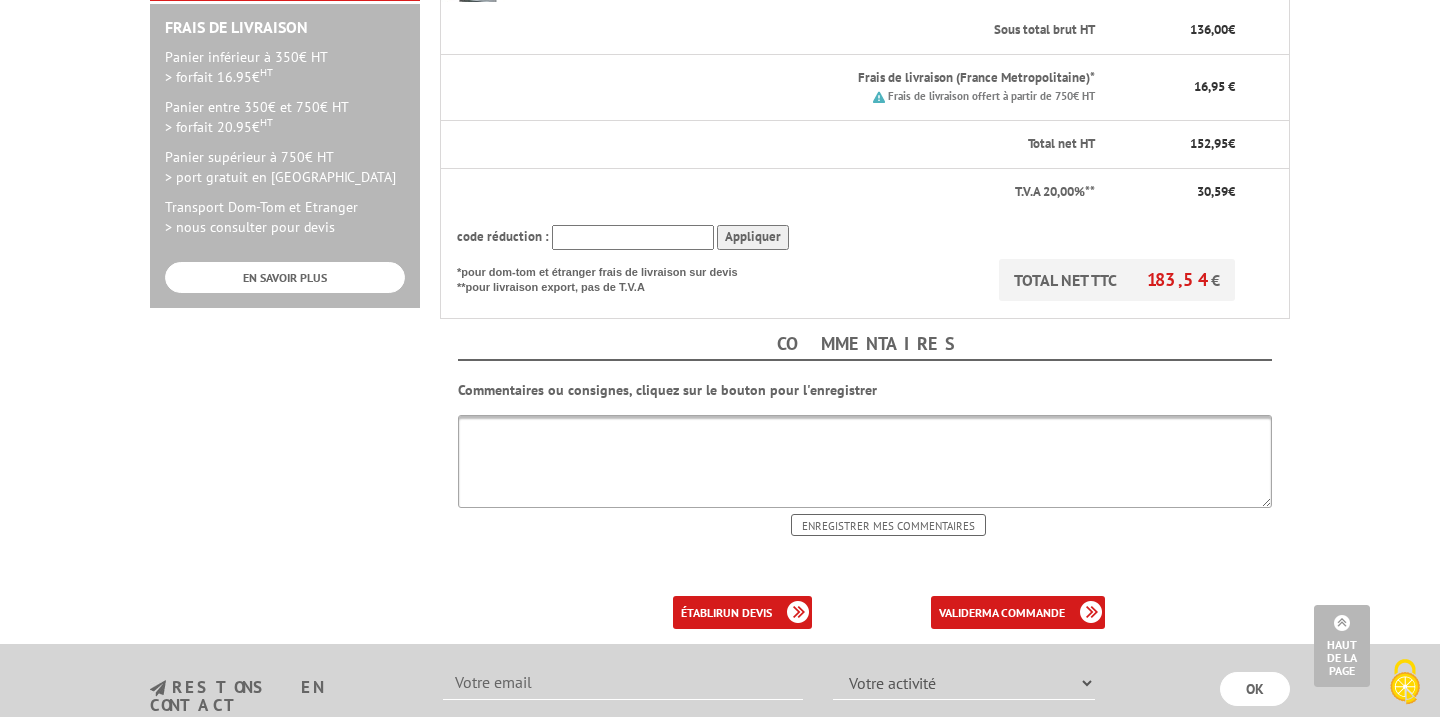 scroll, scrollTop: 601, scrollLeft: 0, axis: vertical 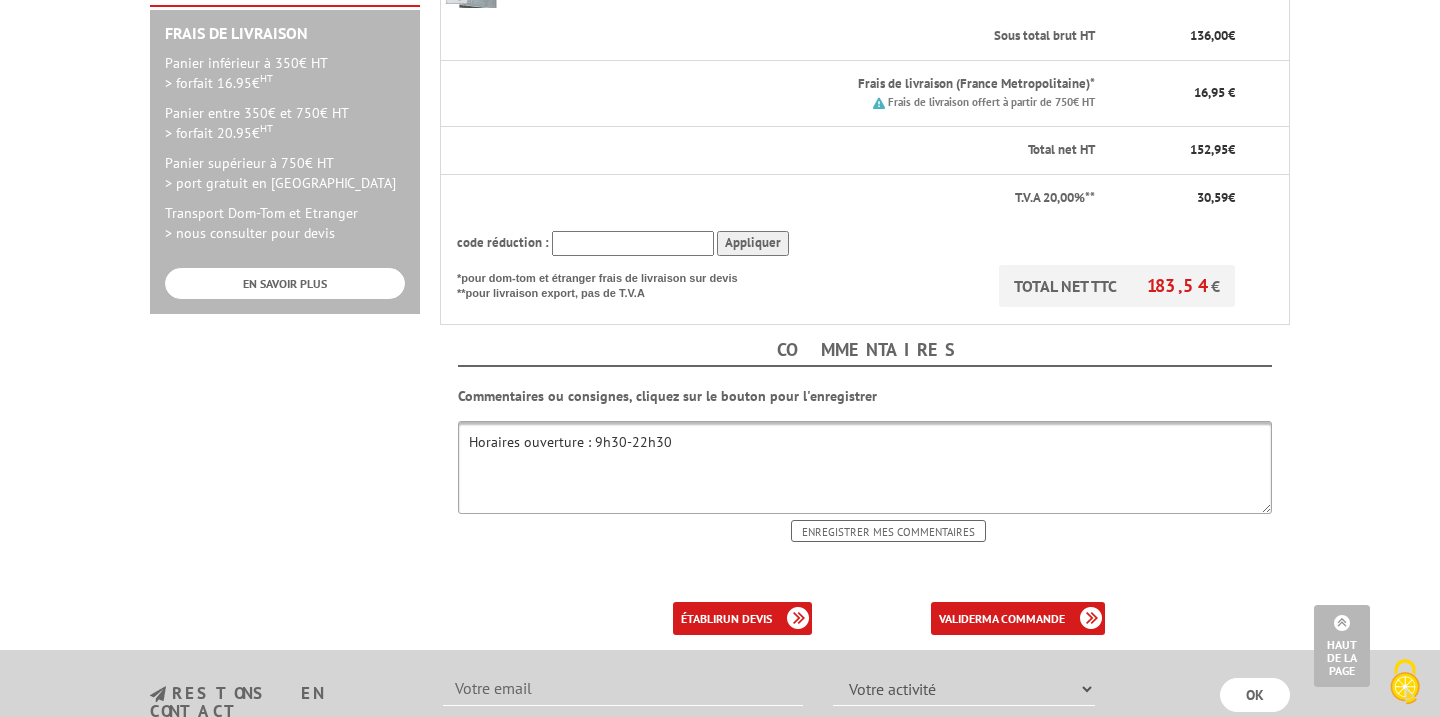 type on "Horaires ouverture : 9h30-22h30" 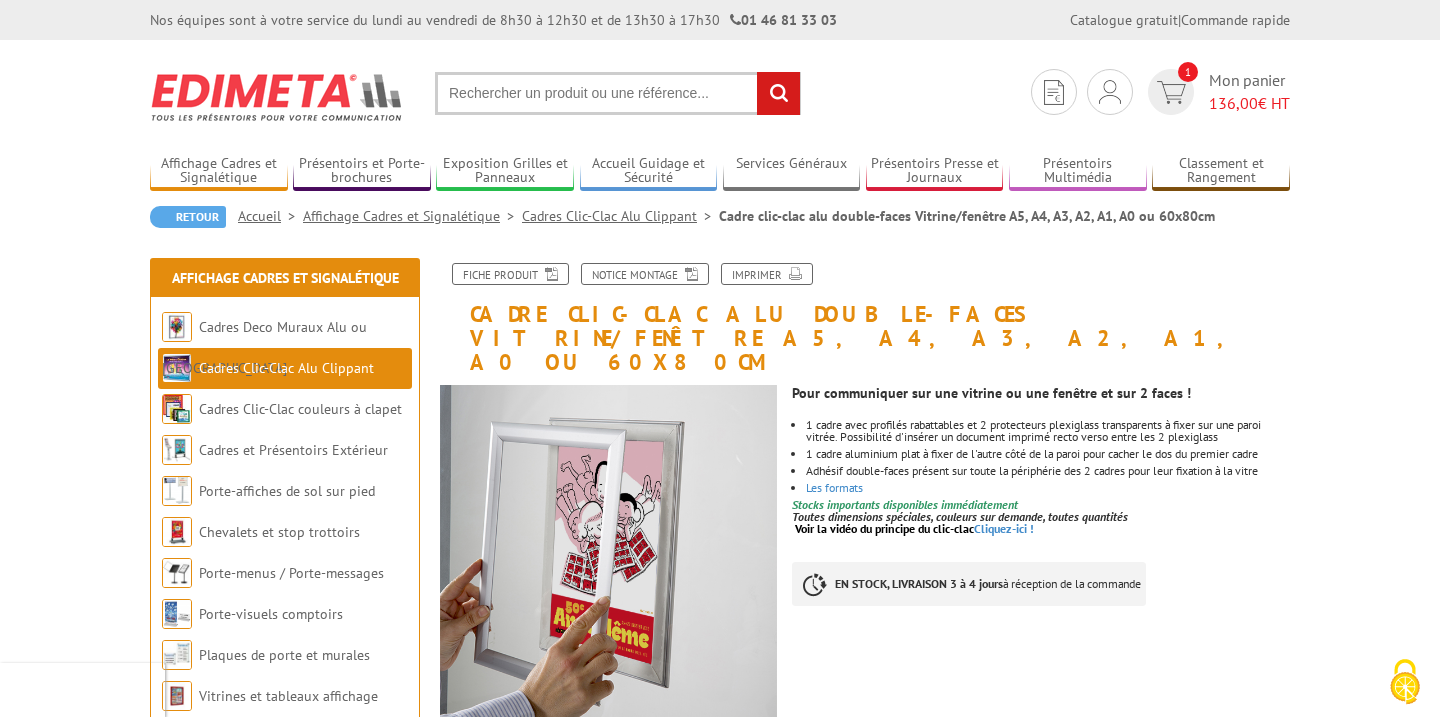 scroll, scrollTop: 0, scrollLeft: 0, axis: both 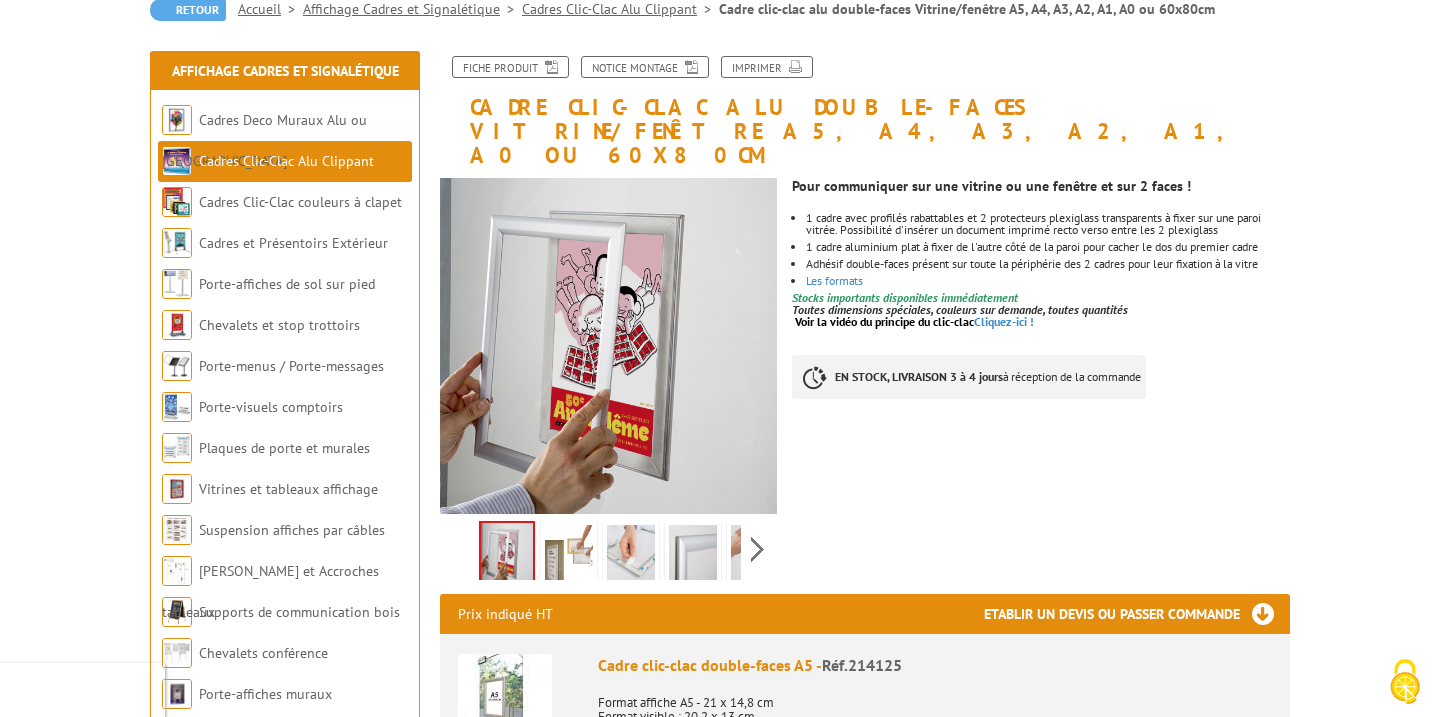 click at bounding box center (569, 556) 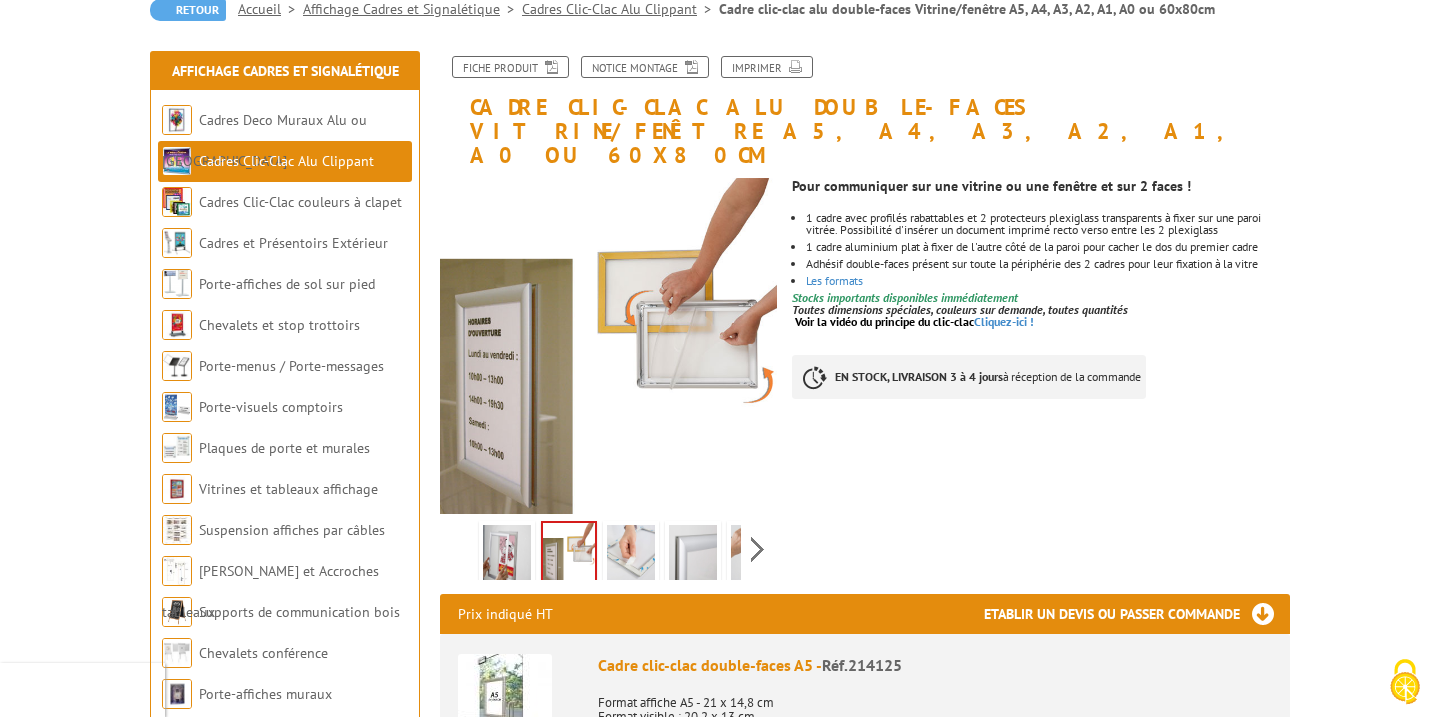click at bounding box center [631, 556] 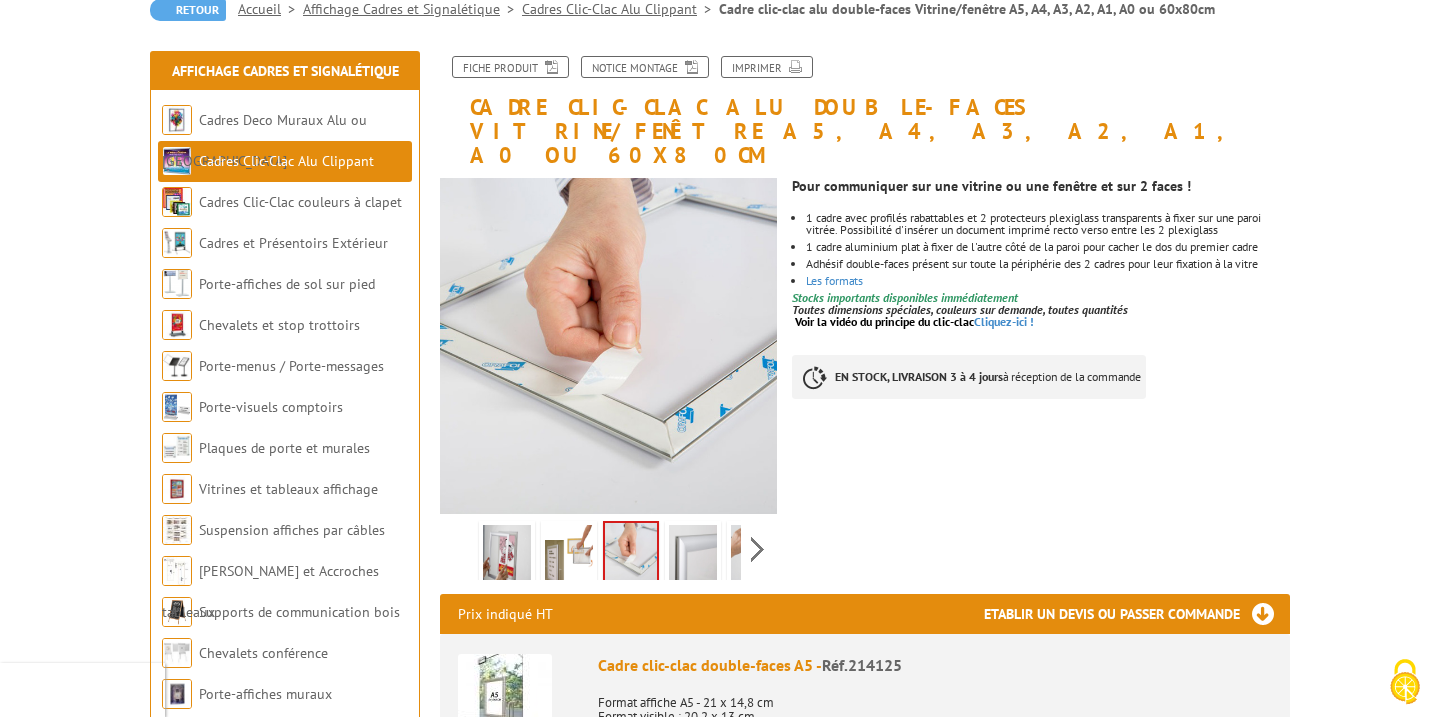 click at bounding box center (693, 556) 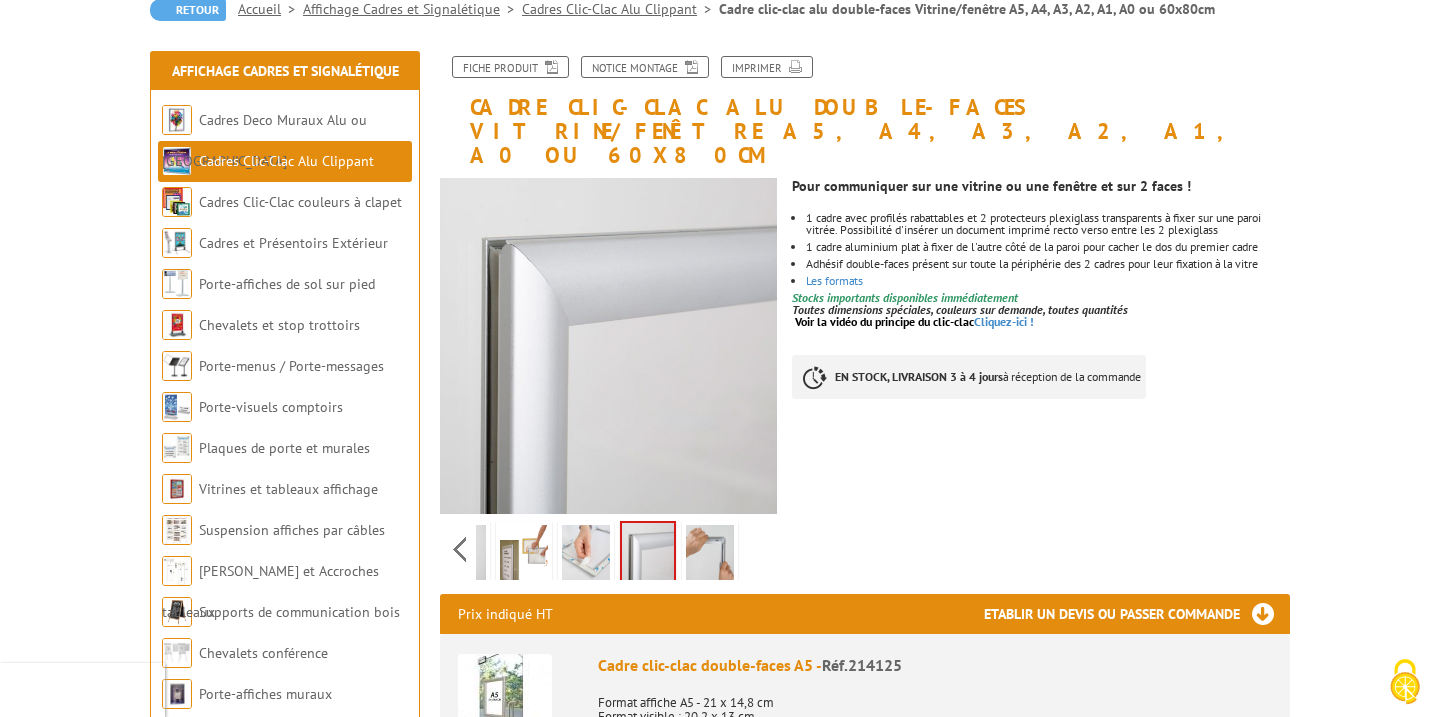 click on "Previous Next" at bounding box center (608, 549) 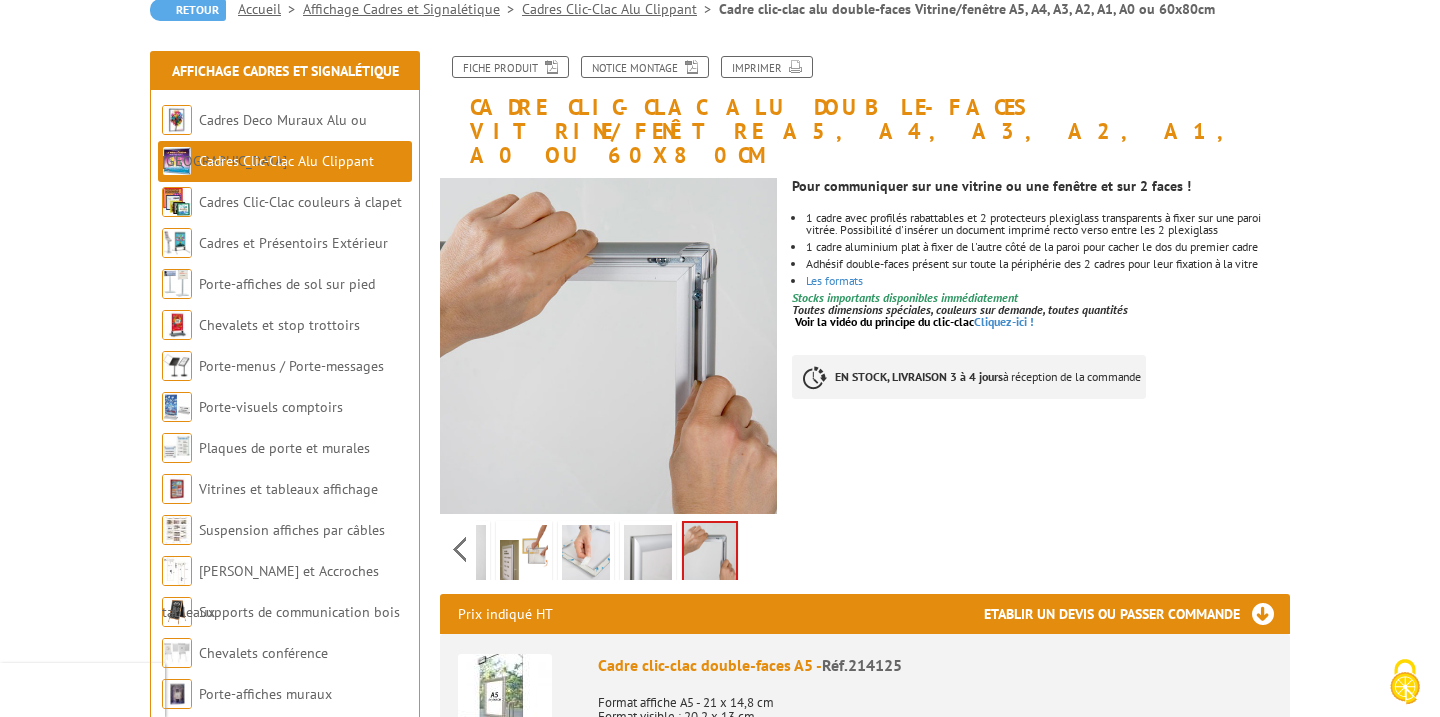 click at bounding box center (524, 556) 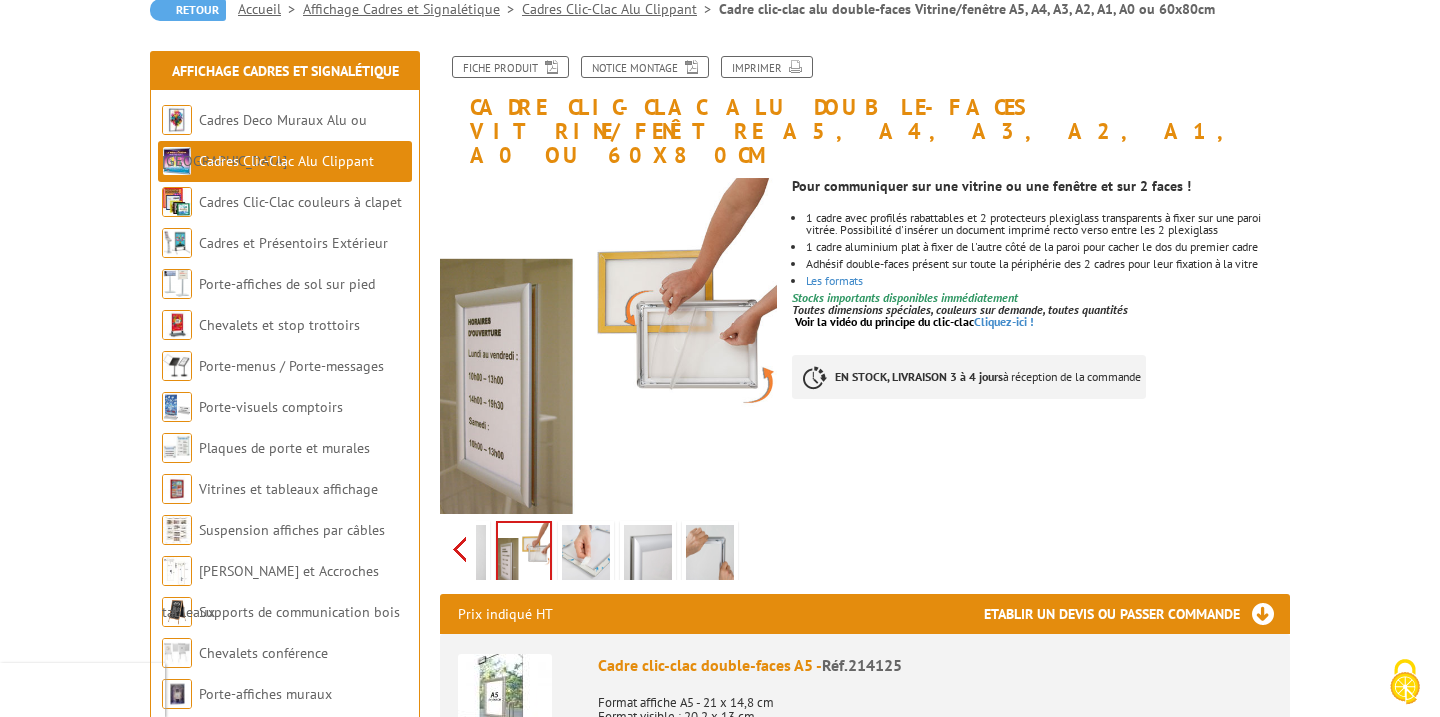 click on "Previous Next" at bounding box center (608, 549) 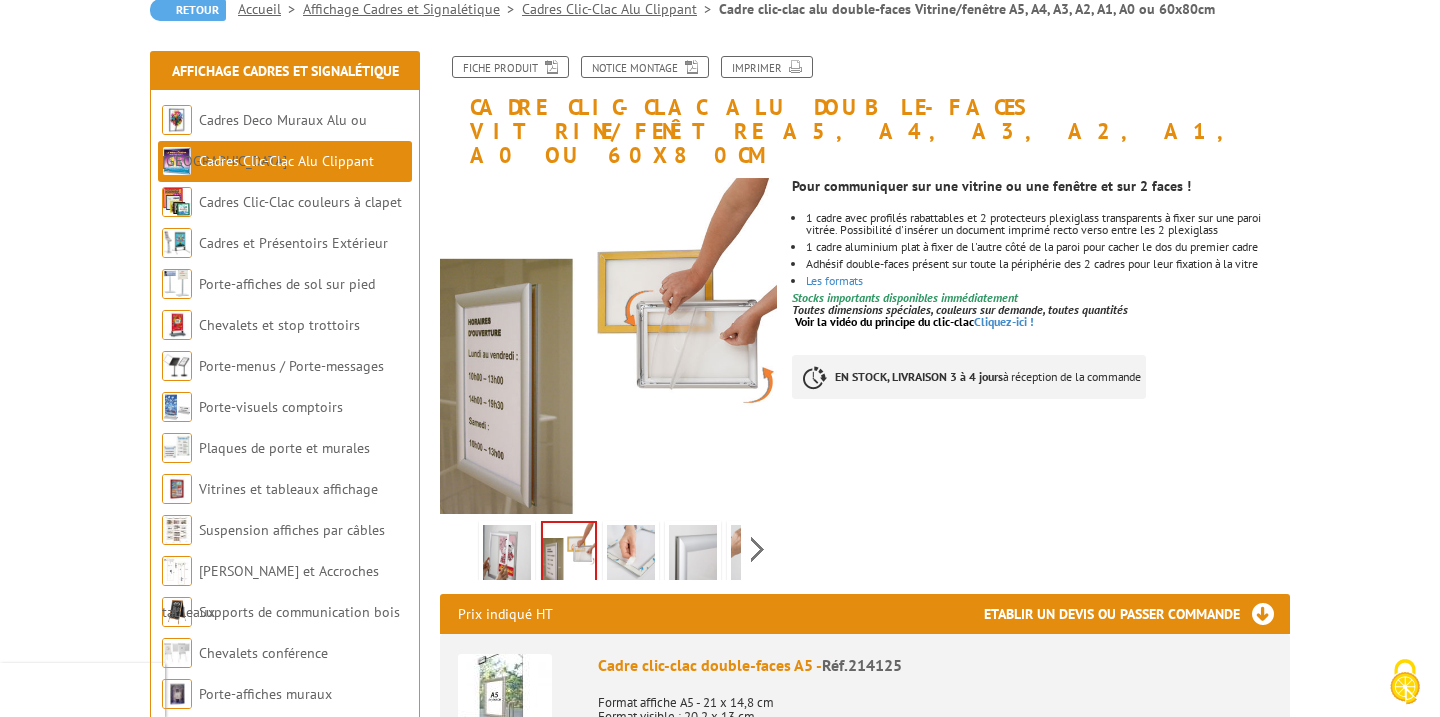 click at bounding box center (507, 556) 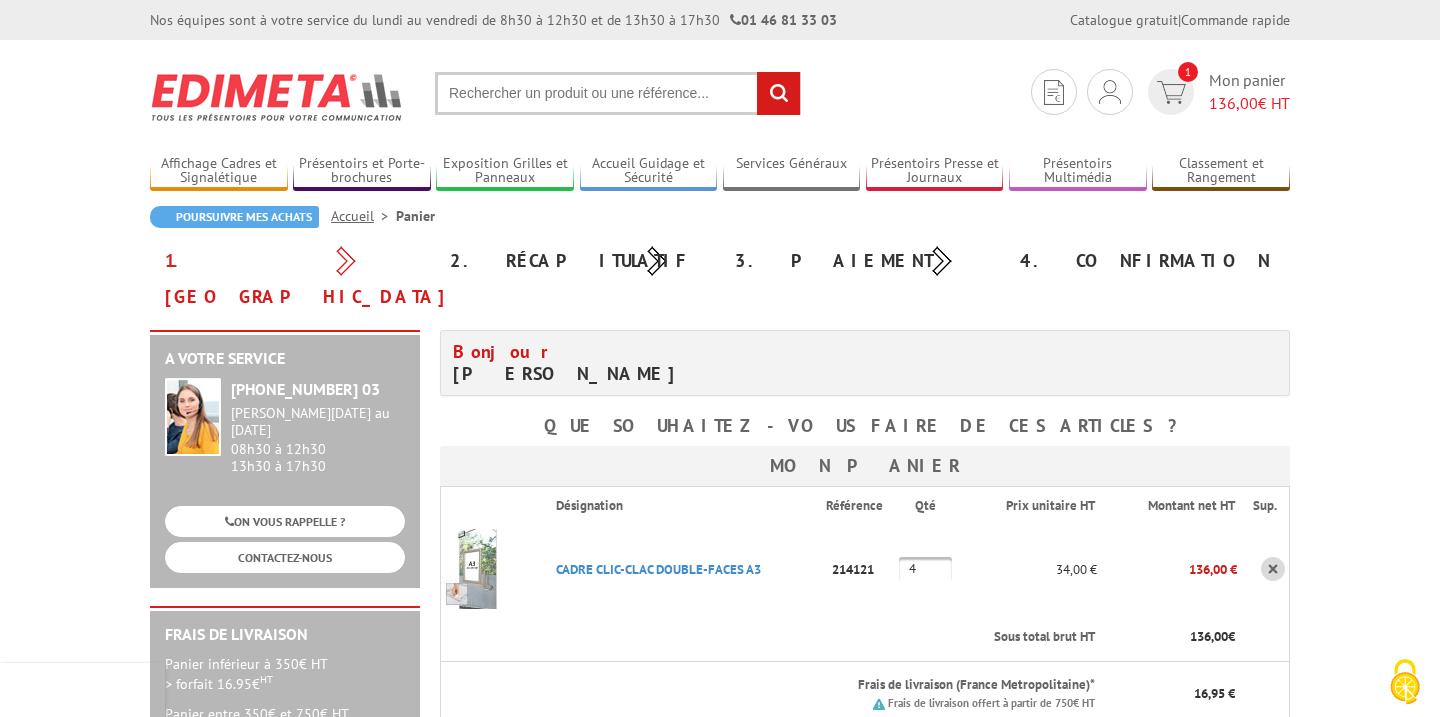 scroll, scrollTop: 0, scrollLeft: 0, axis: both 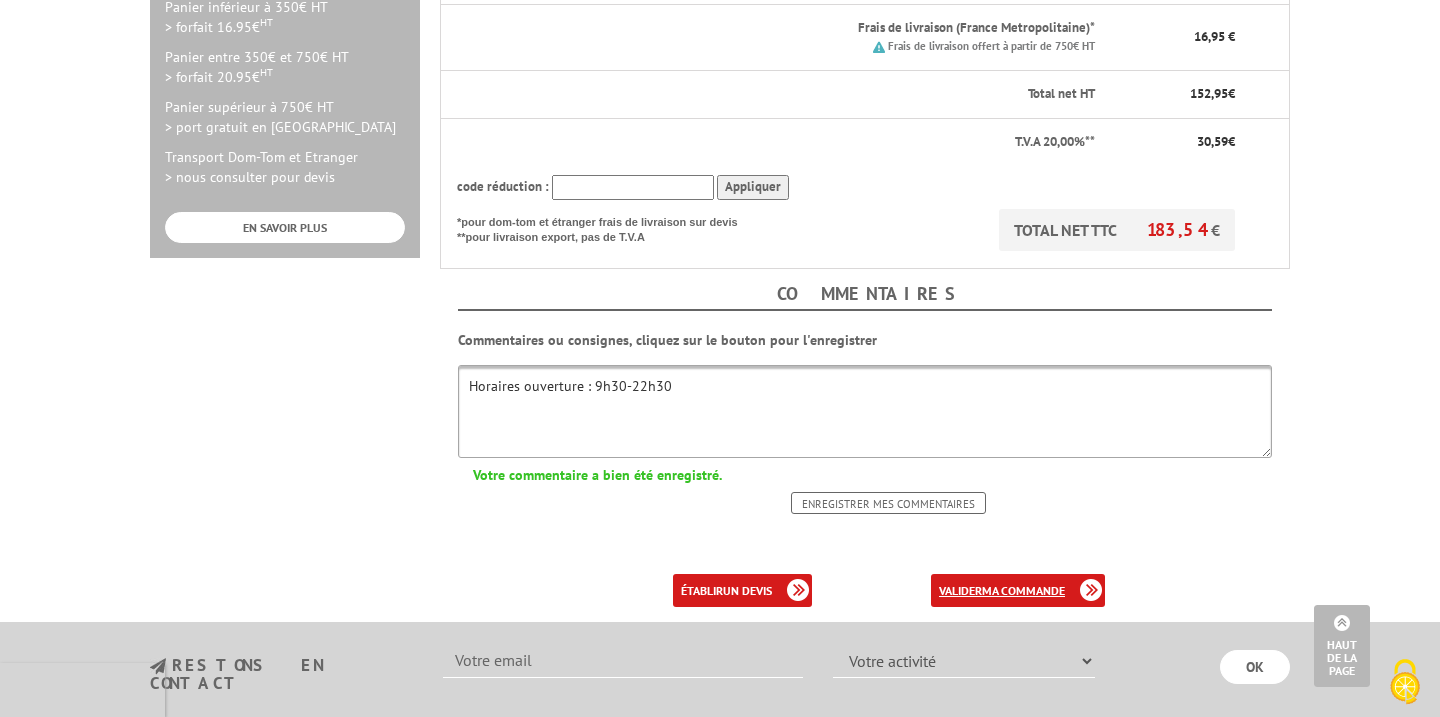 click on "valider  ma commande" at bounding box center [1018, 590] 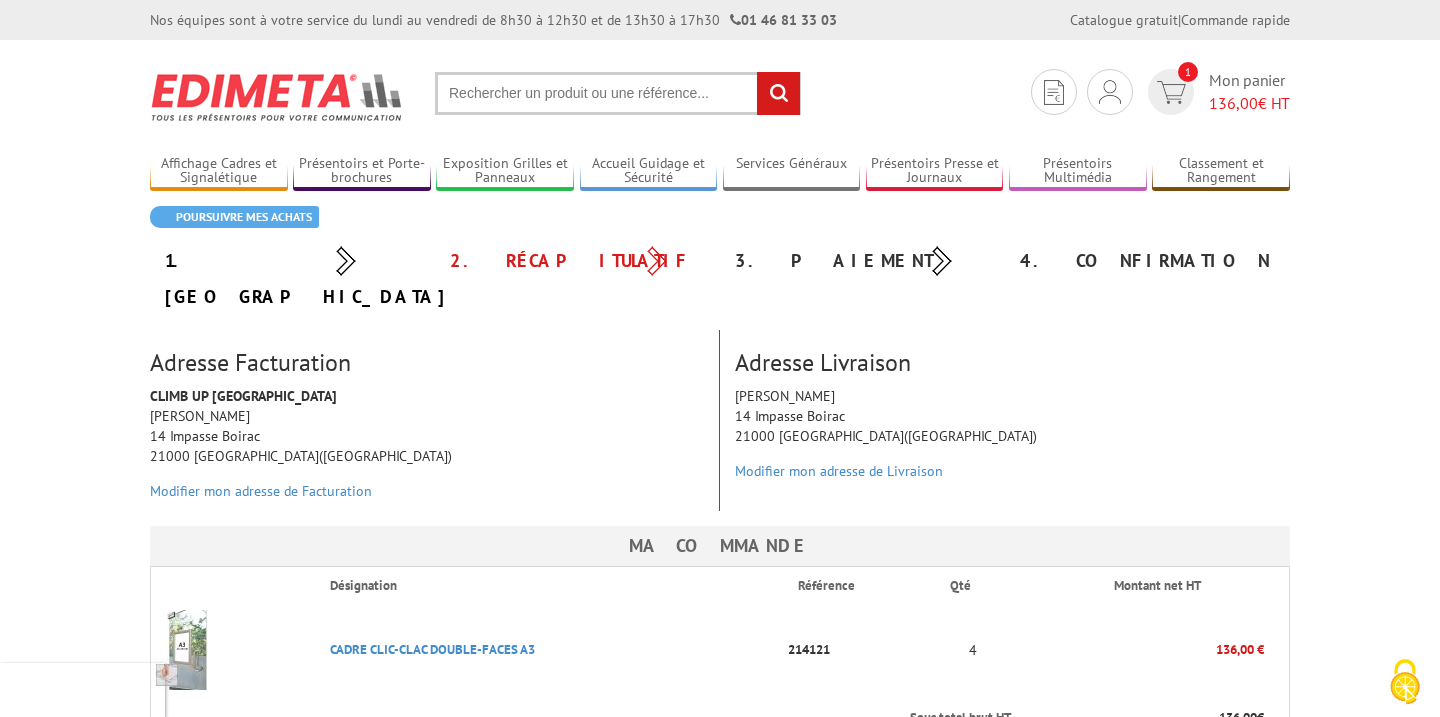 scroll, scrollTop: 0, scrollLeft: 0, axis: both 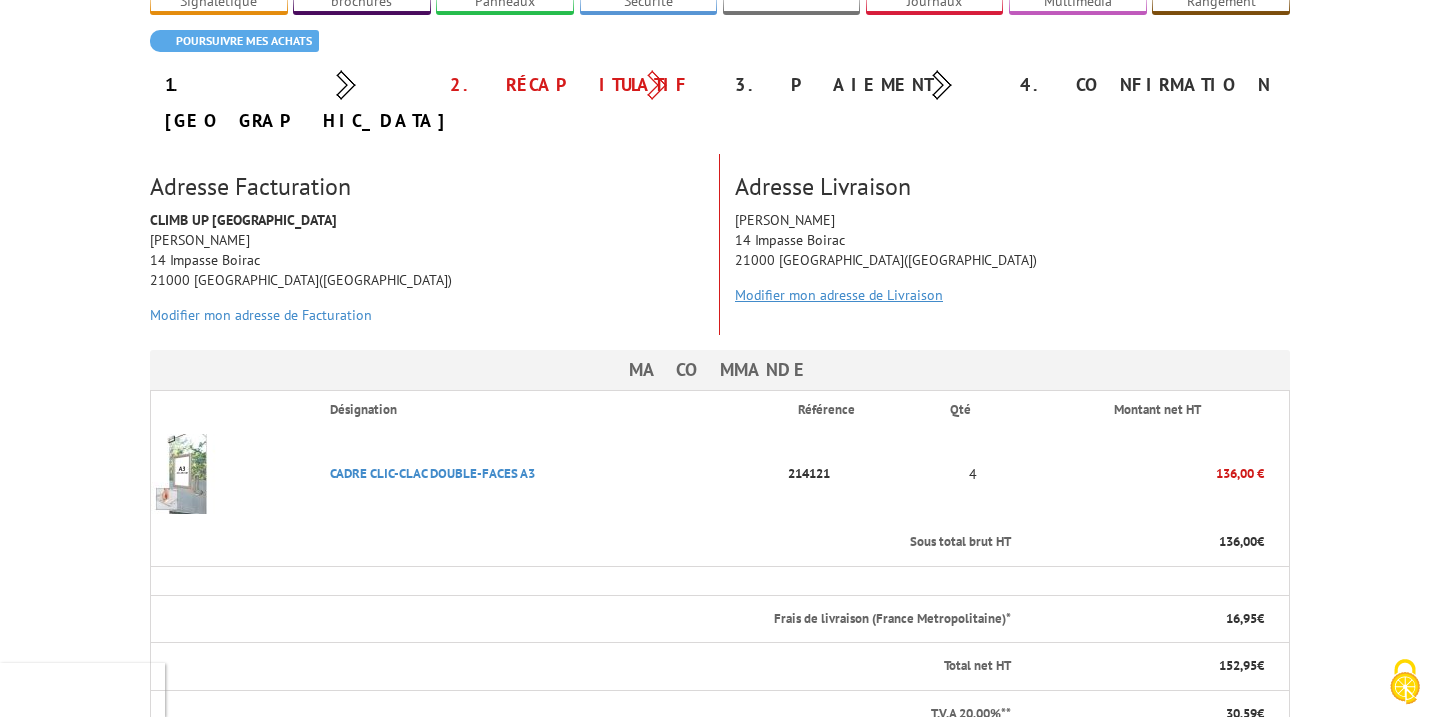 click on "Modifier
mon adresse de Livraison" at bounding box center [839, 295] 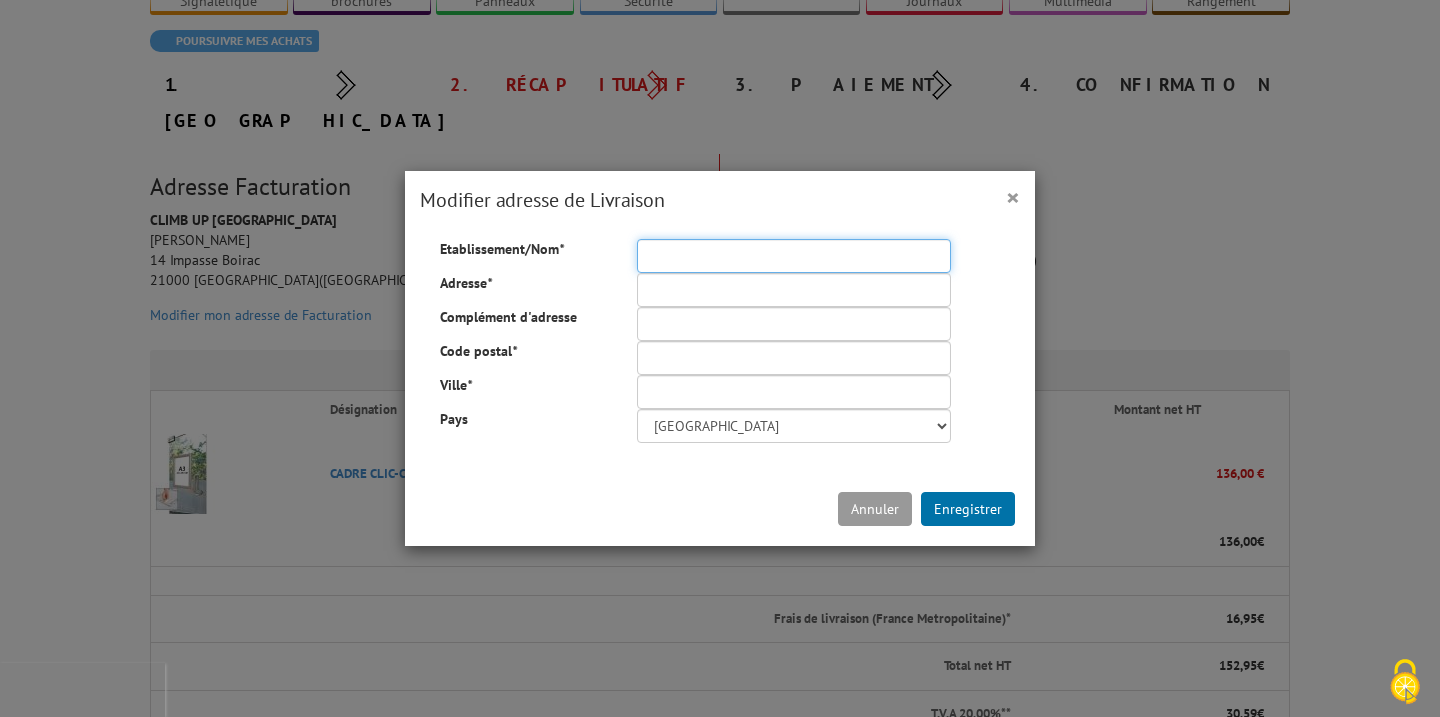click on "Etablissement/Nom
*" at bounding box center (794, 256) 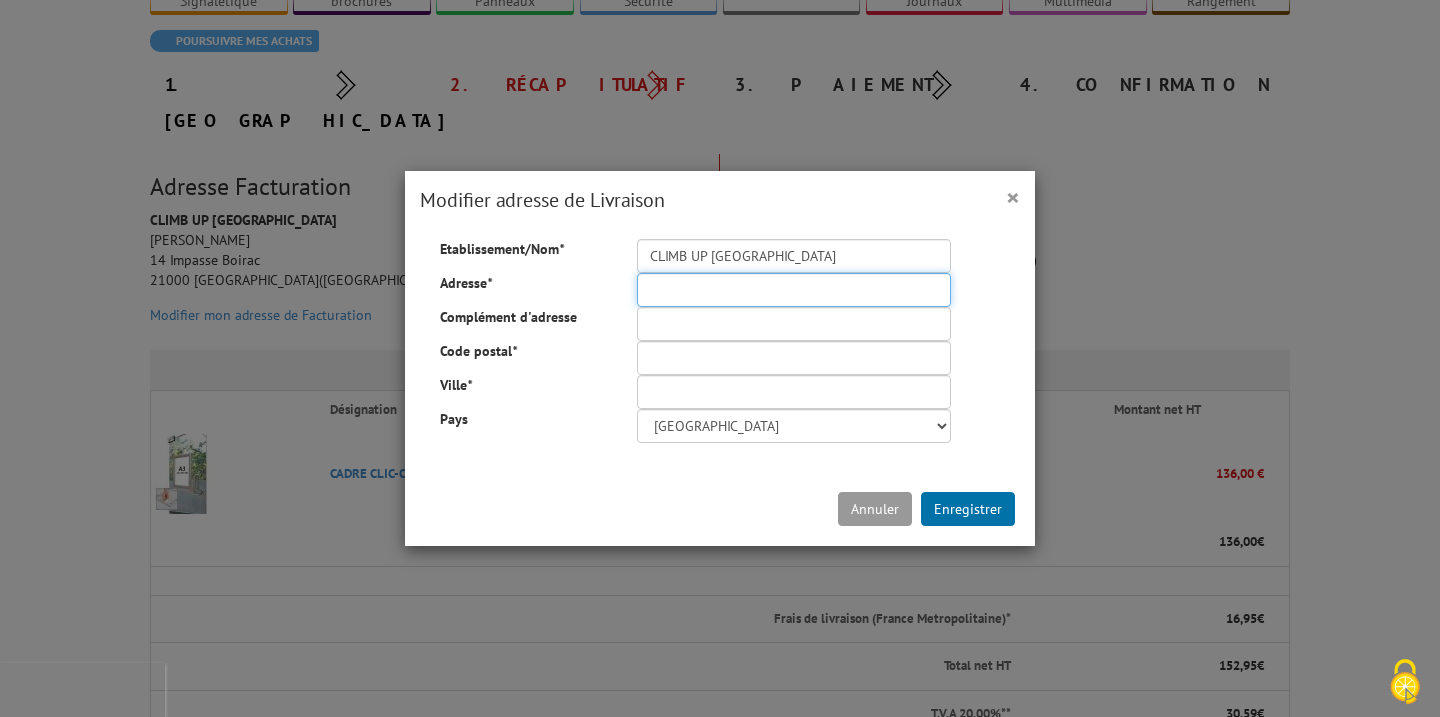 type on "14 Impasse Boirac" 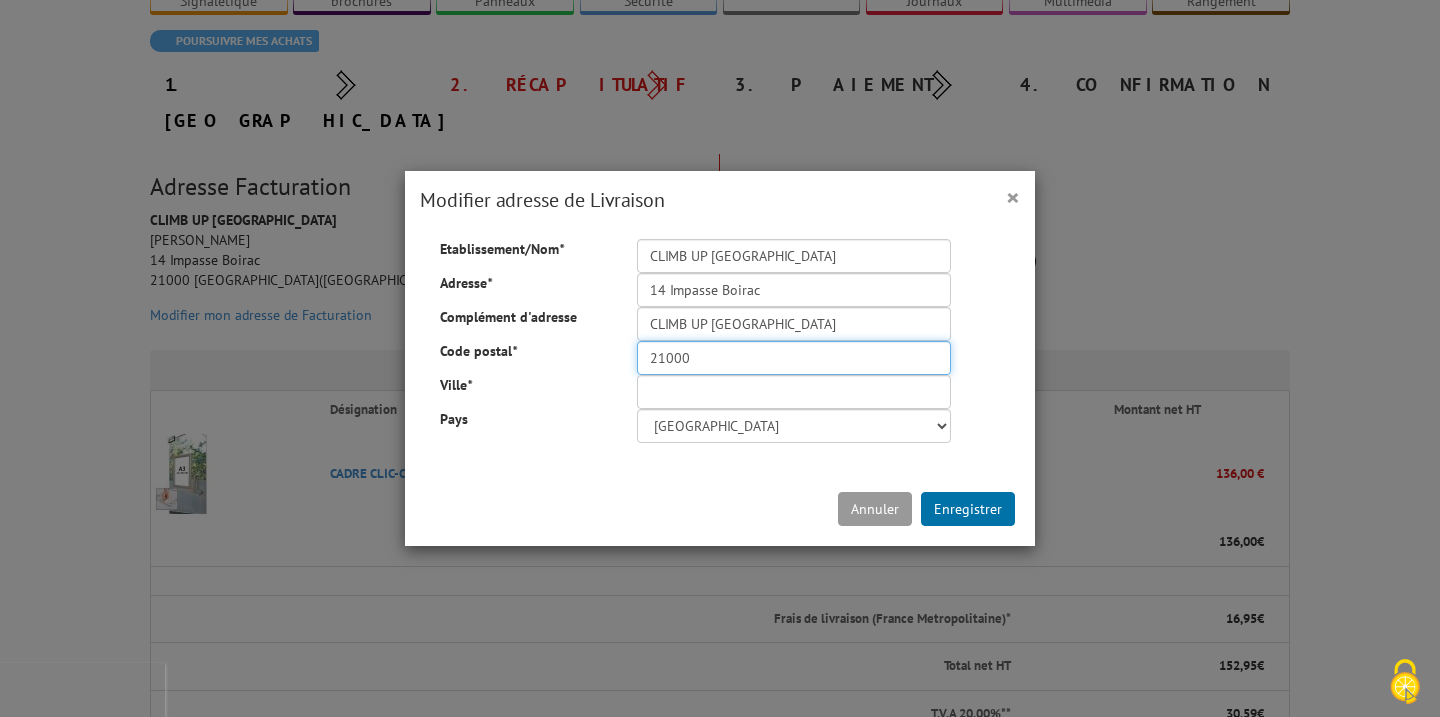 type on "[GEOGRAPHIC_DATA]" 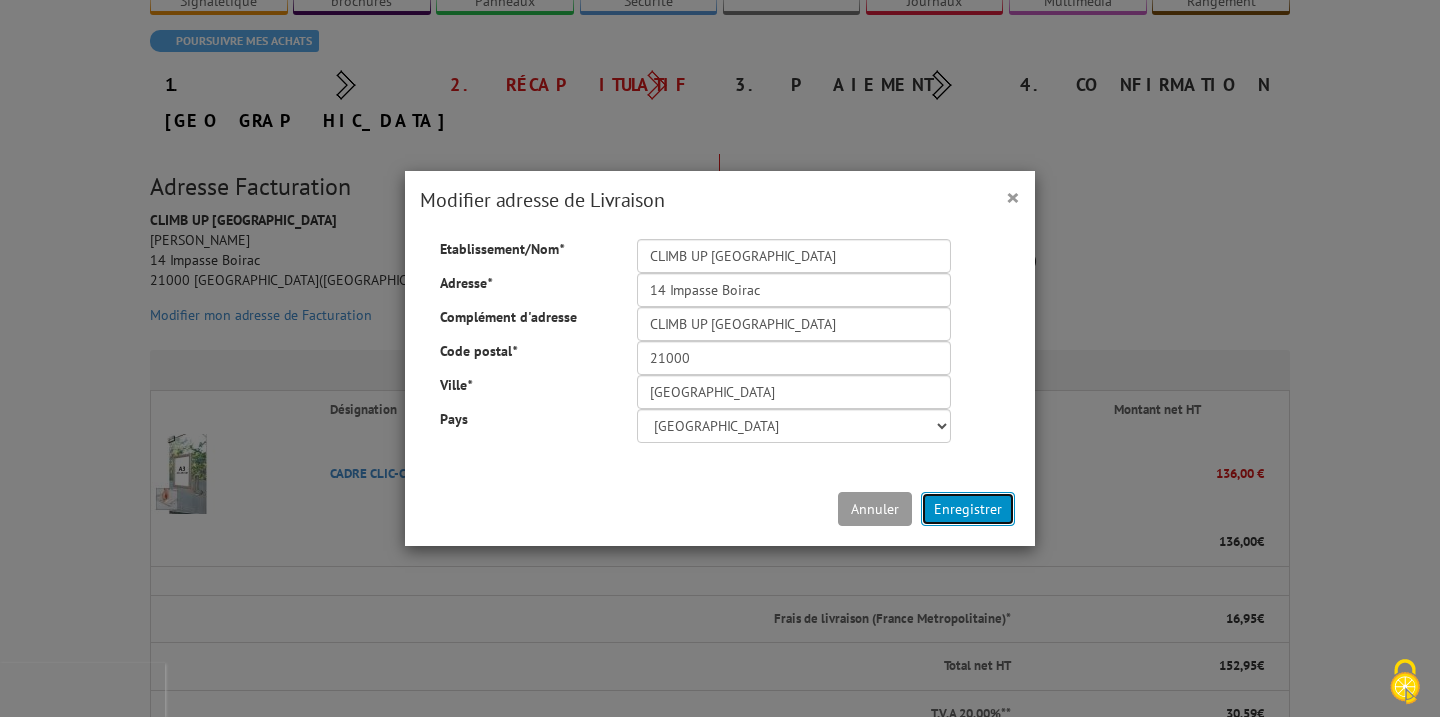 click on "Enregistrer" at bounding box center [968, 509] 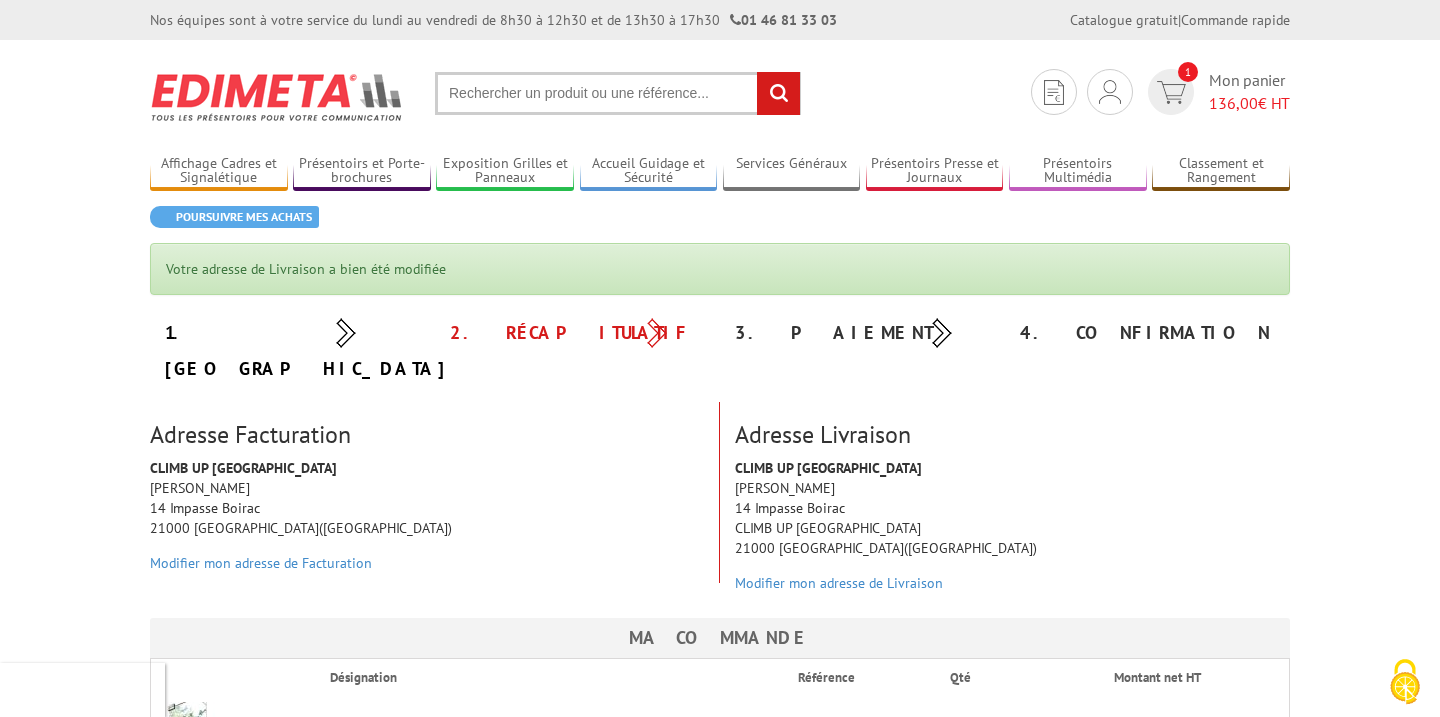 scroll, scrollTop: 0, scrollLeft: 0, axis: both 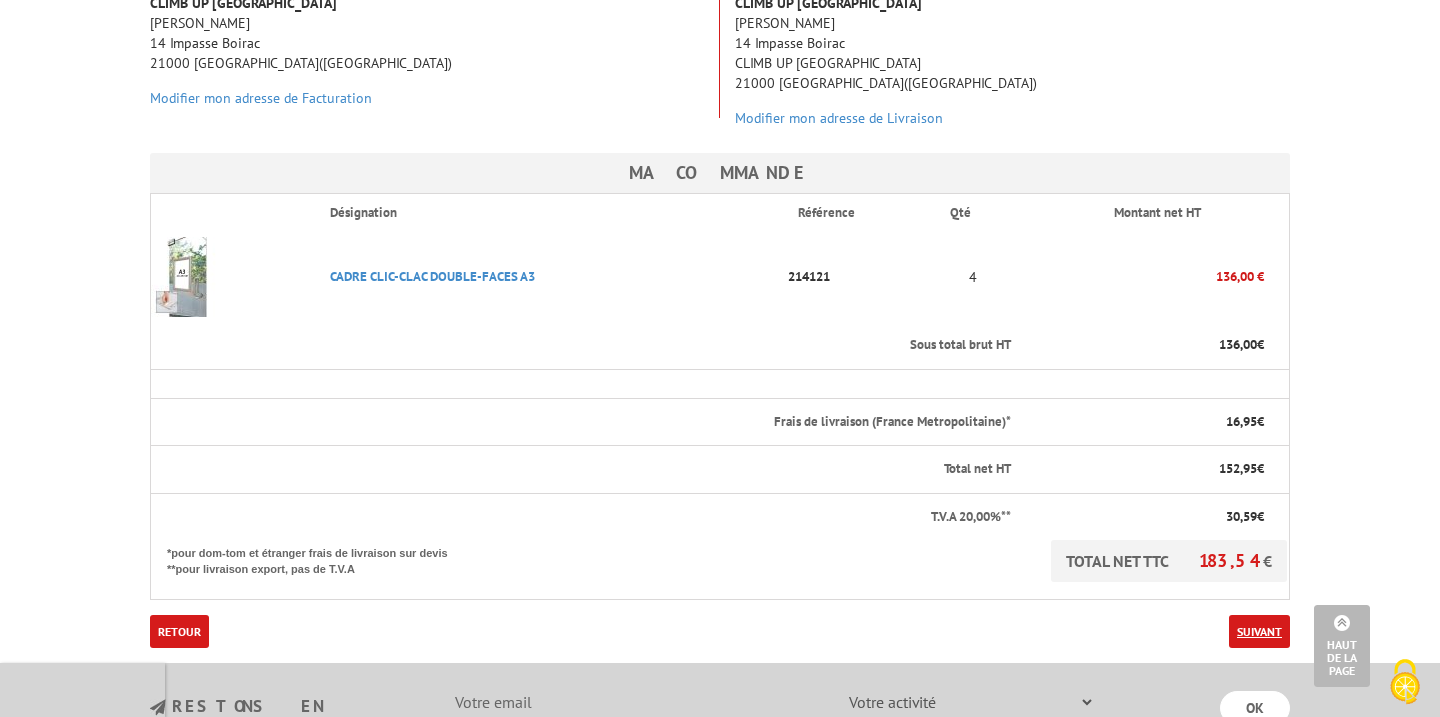 click on "Suivant" at bounding box center [1259, 631] 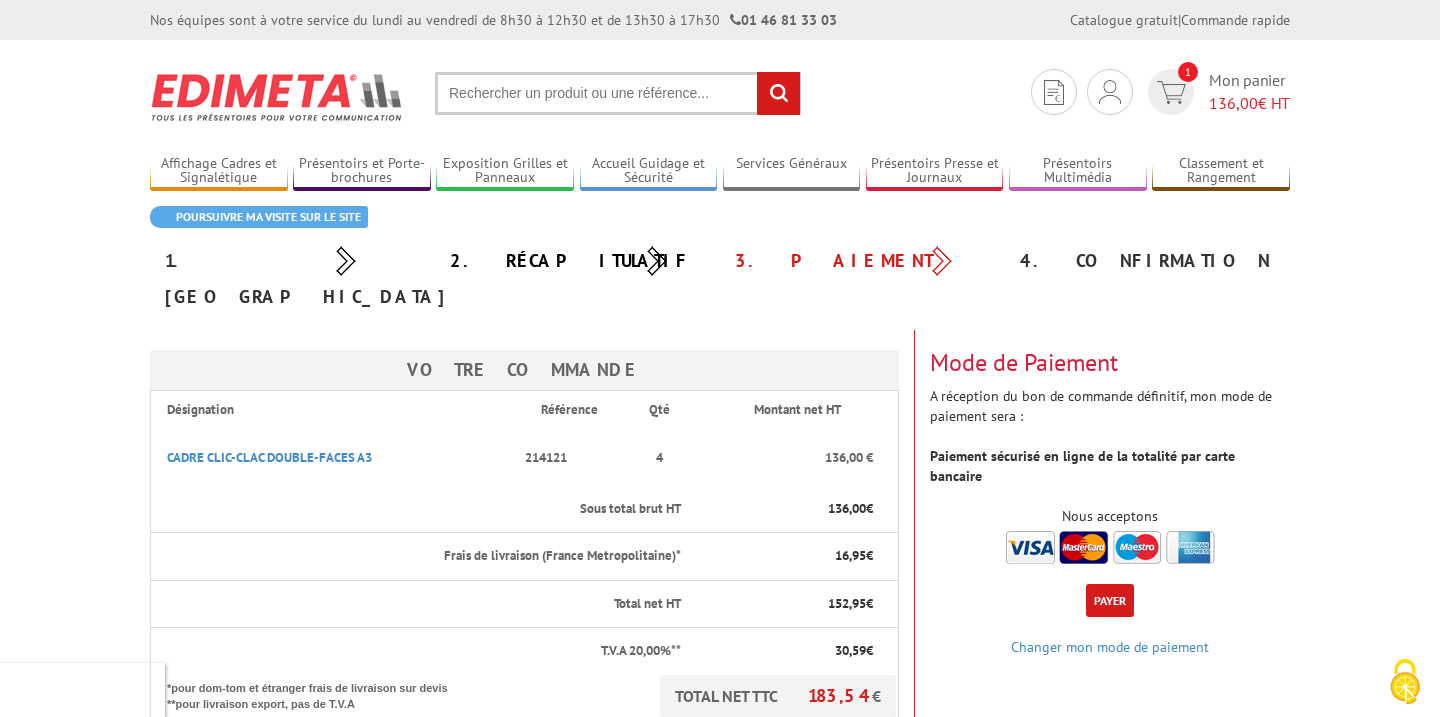 scroll, scrollTop: 0, scrollLeft: 0, axis: both 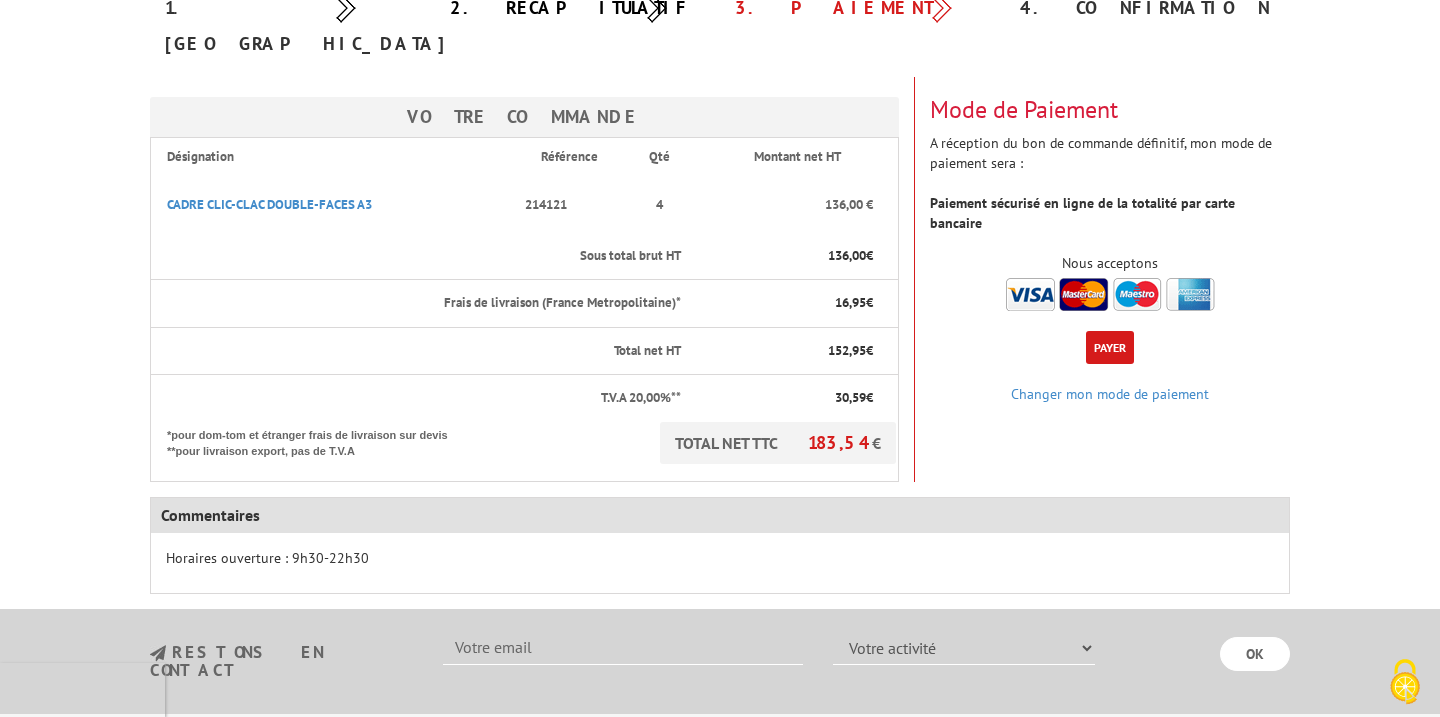 click on "Payer" at bounding box center [1110, 347] 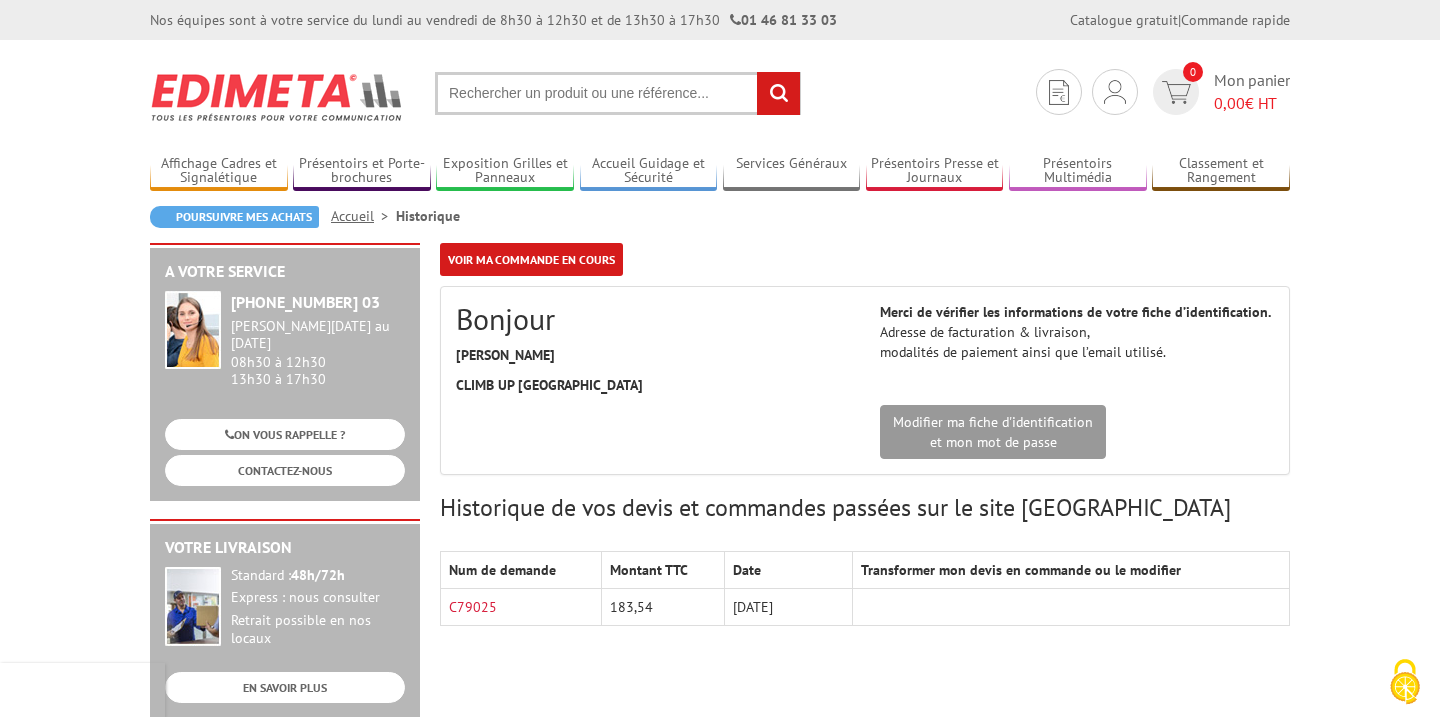 scroll, scrollTop: 0, scrollLeft: 0, axis: both 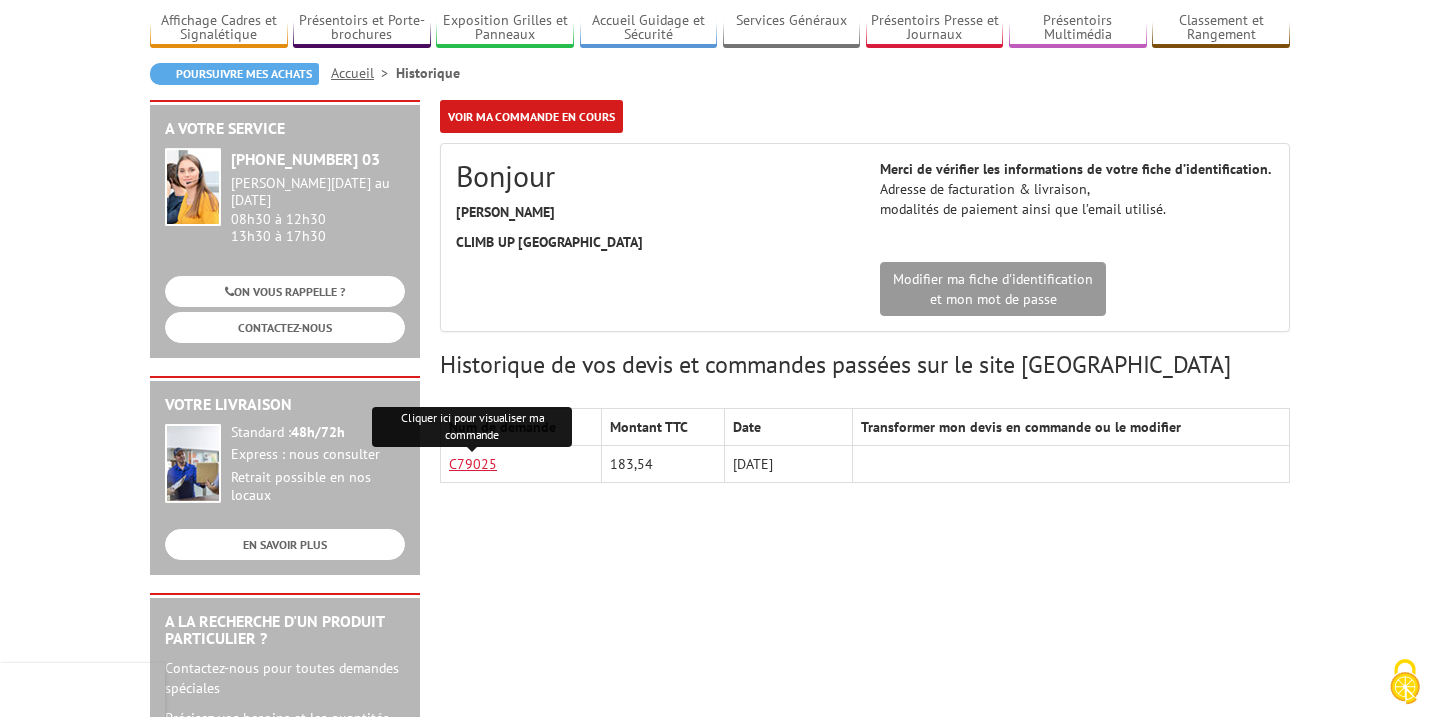 click on "C79025" at bounding box center (473, 464) 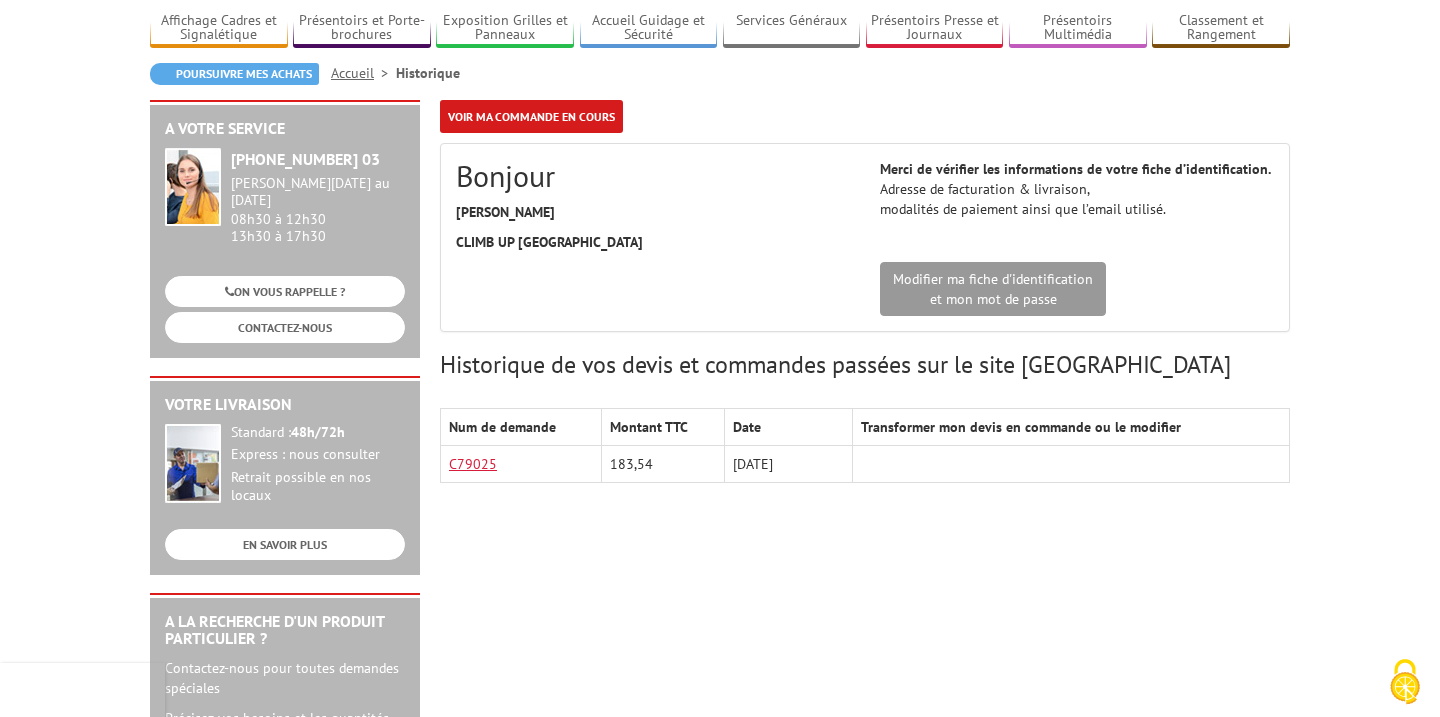 scroll, scrollTop: 0, scrollLeft: 0, axis: both 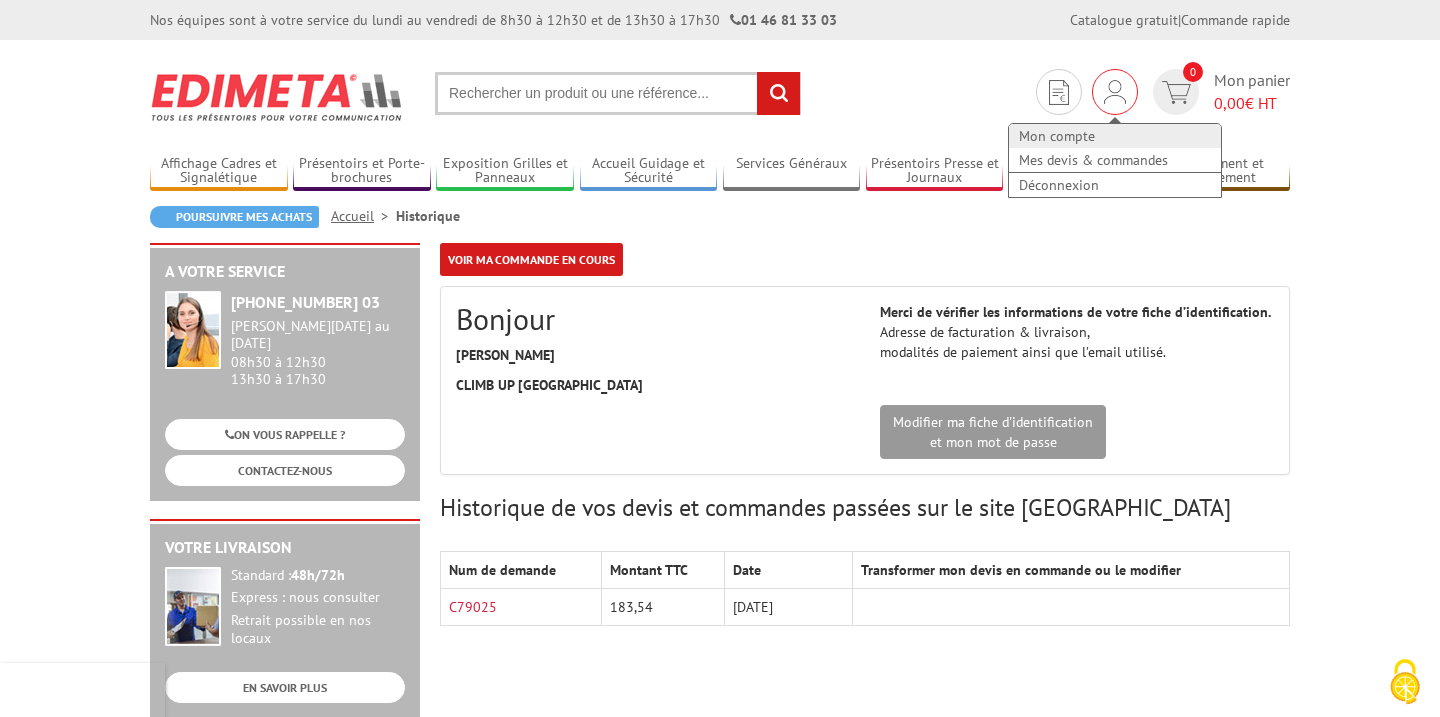 click on "Mon compte" at bounding box center (1115, 136) 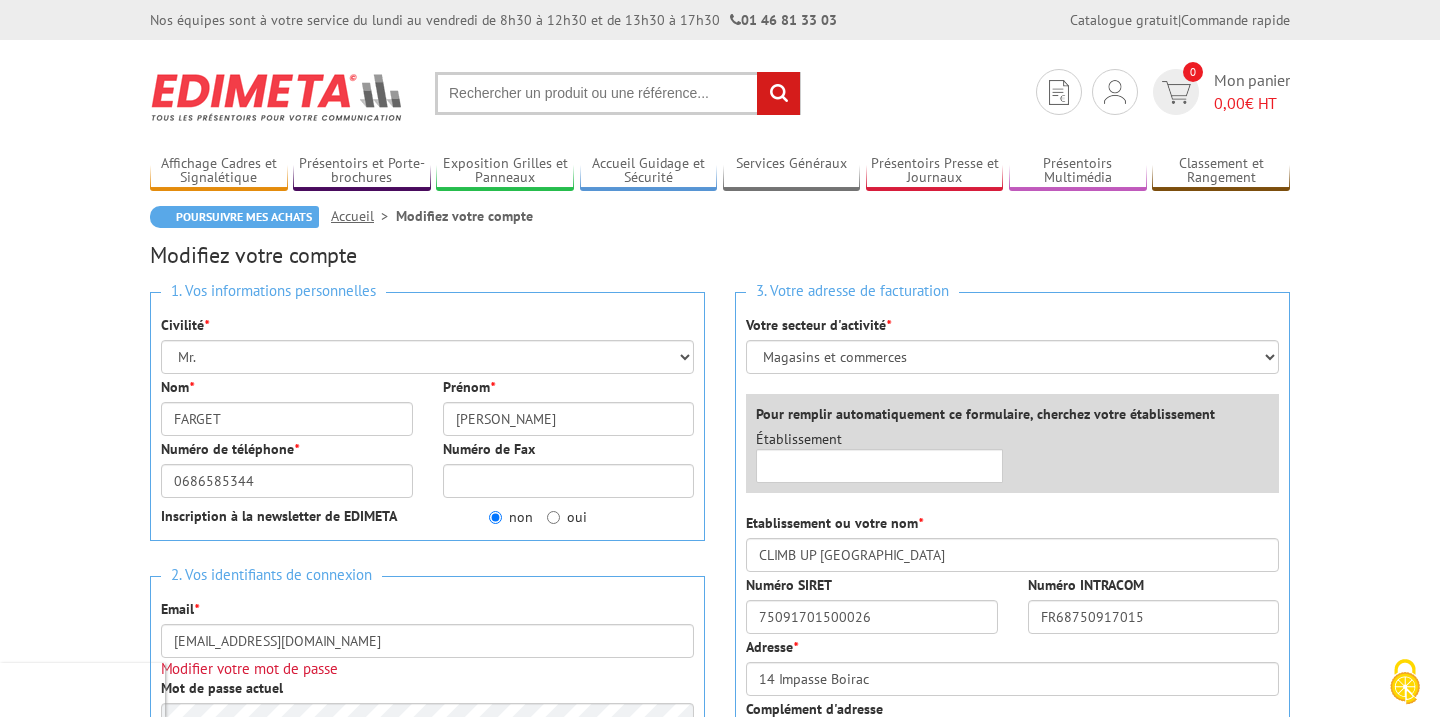 scroll, scrollTop: 0, scrollLeft: 0, axis: both 